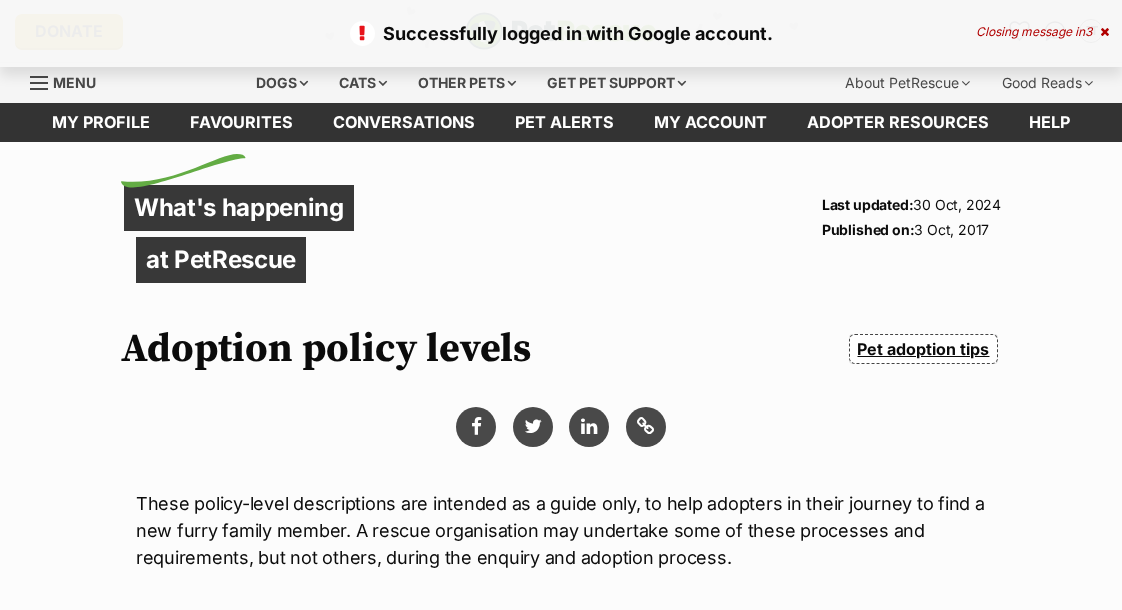 scroll, scrollTop: 0, scrollLeft: 0, axis: both 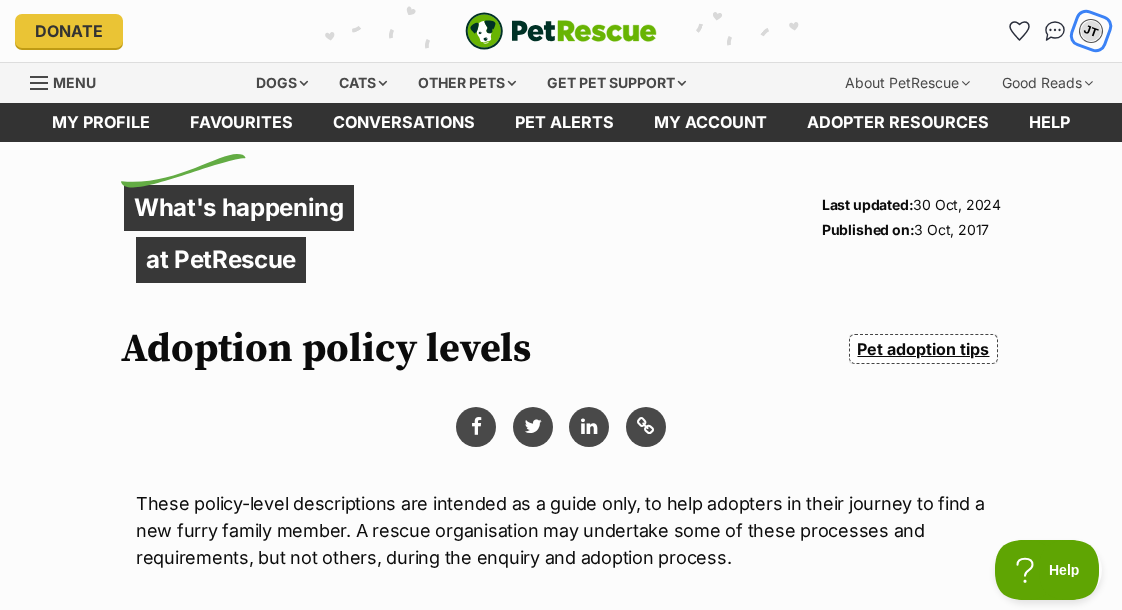 click on "JT" at bounding box center (1091, 31) 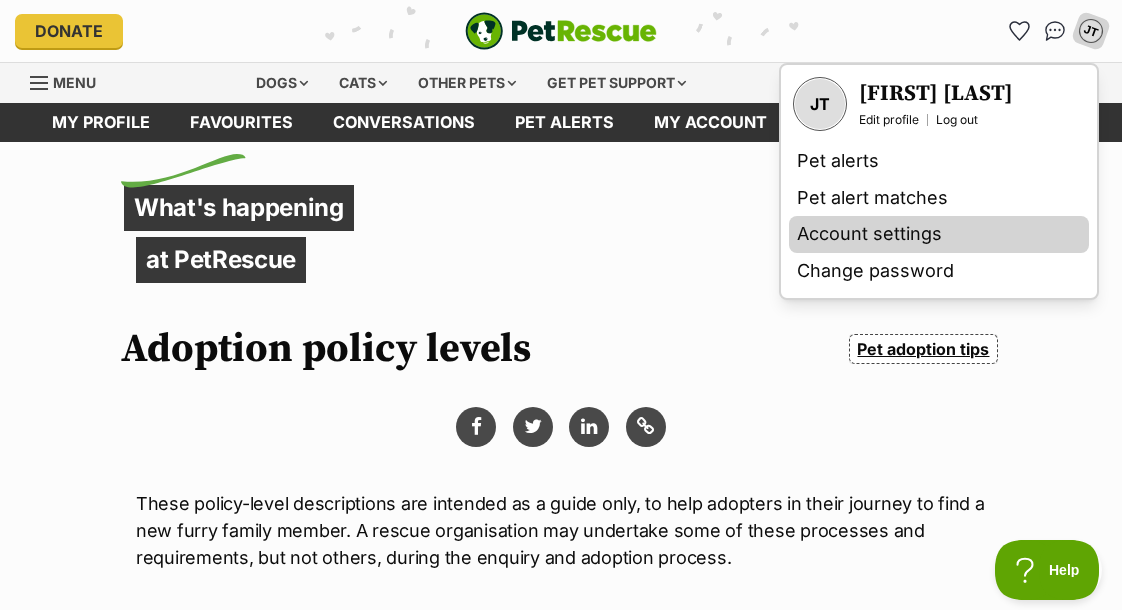 click on "Account settings" at bounding box center [939, 234] 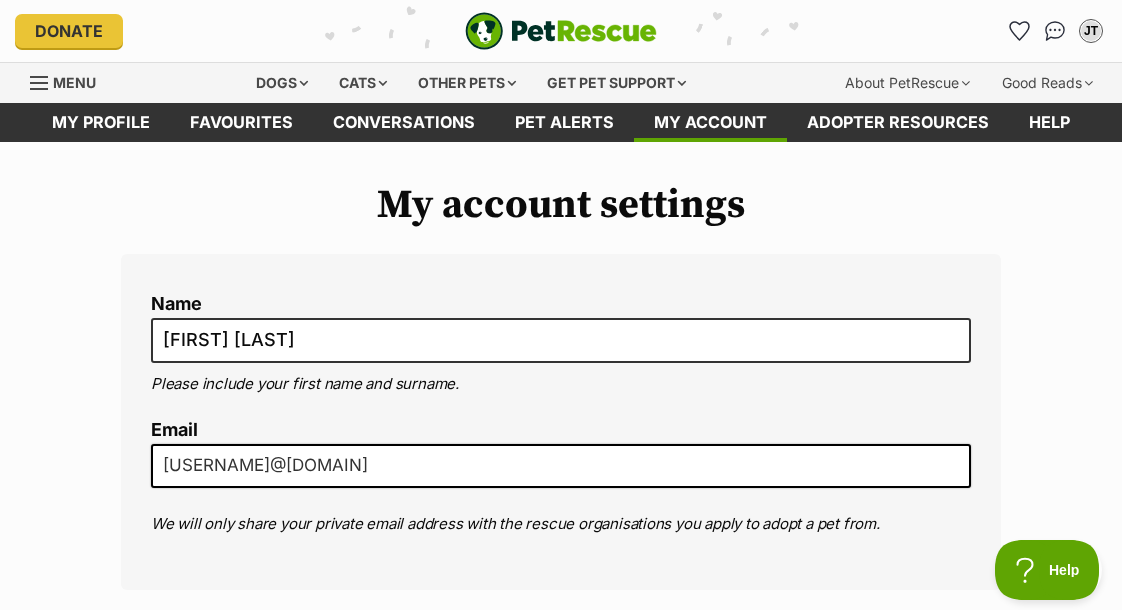 scroll, scrollTop: 0, scrollLeft: 0, axis: both 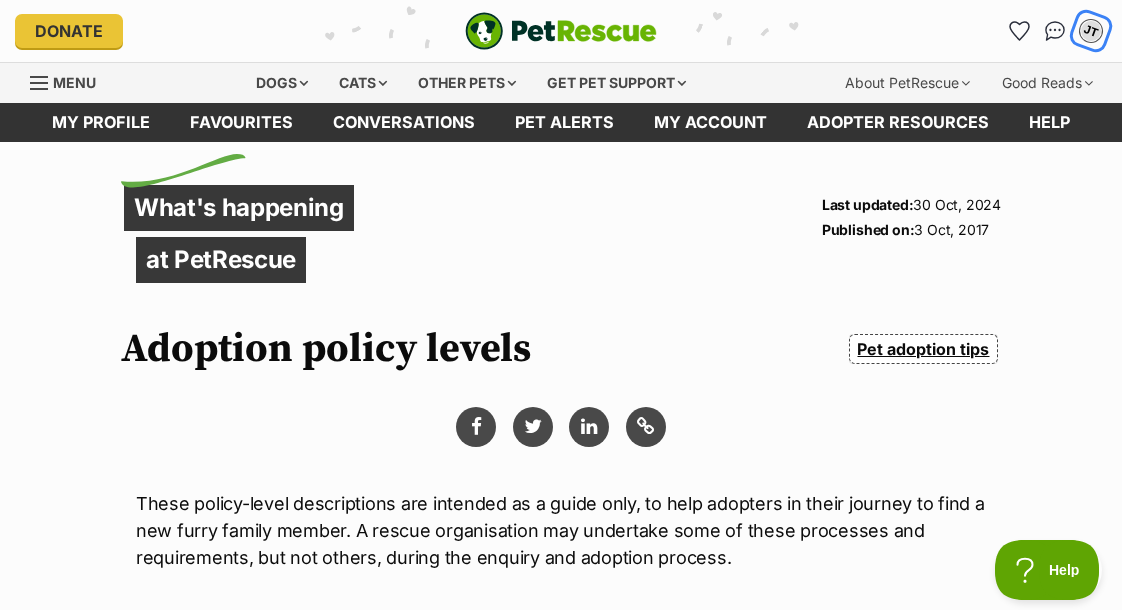 click on "JT" at bounding box center [1091, 31] 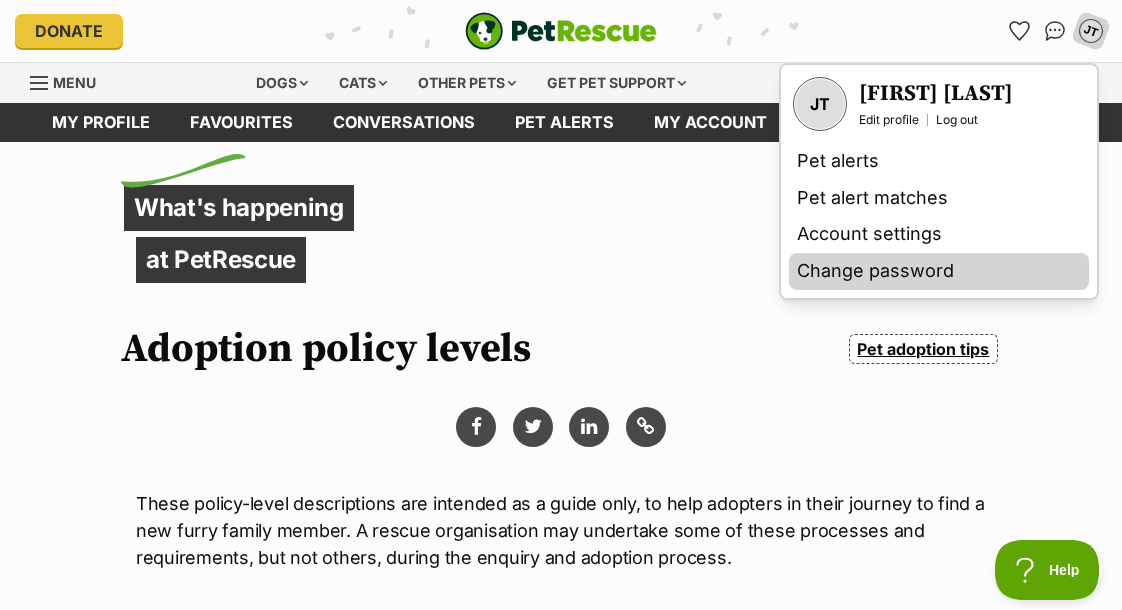 click on "Change password" at bounding box center (939, 271) 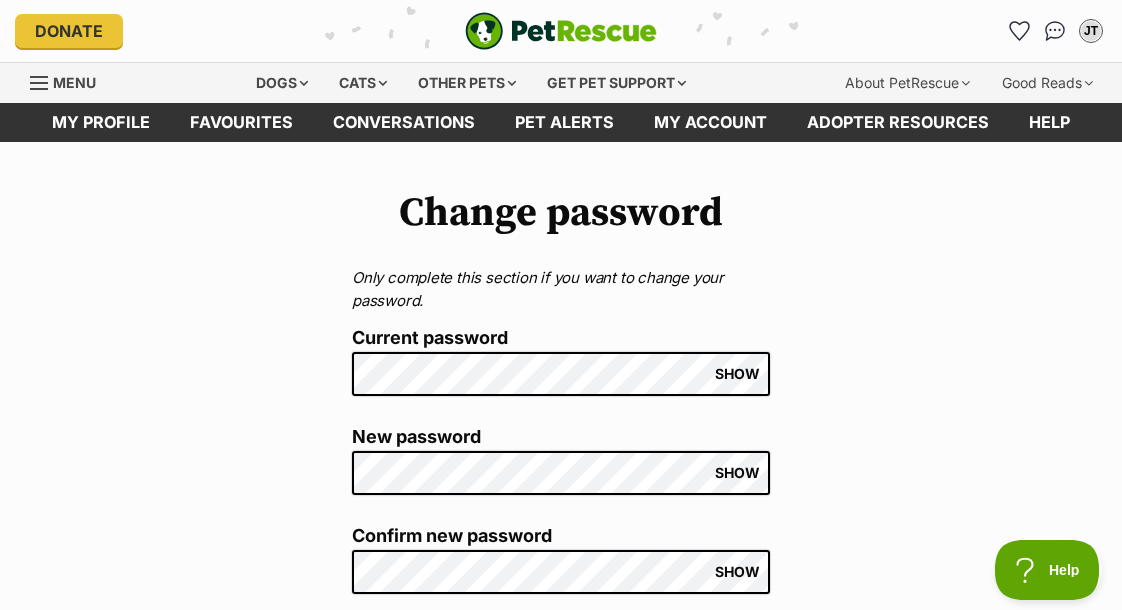 scroll, scrollTop: 0, scrollLeft: 0, axis: both 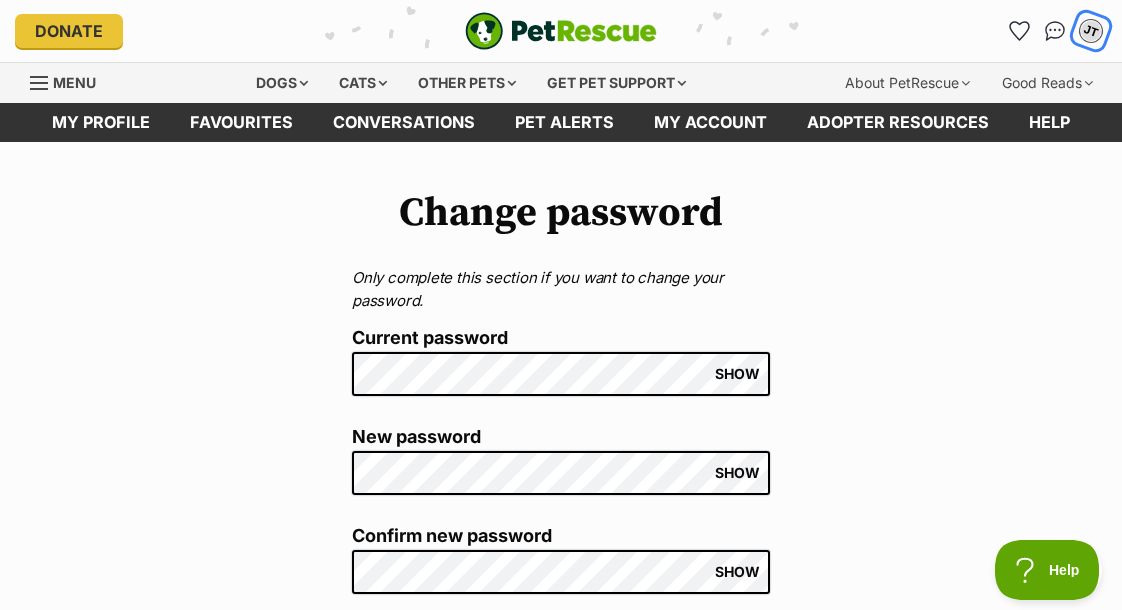 click on "JT" at bounding box center [1091, 31] 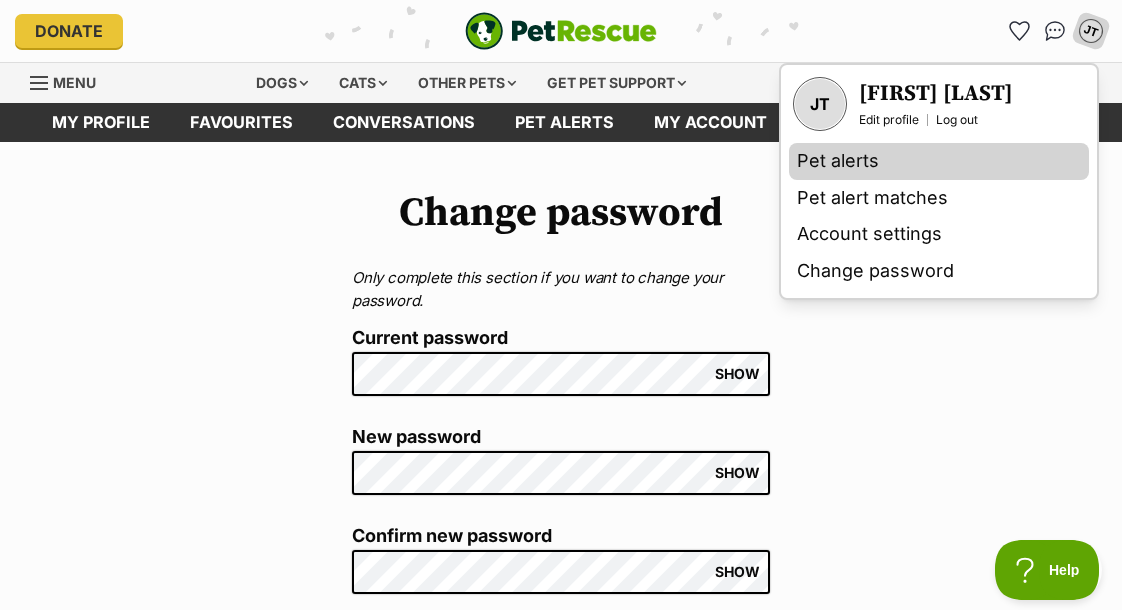 click on "Pet alerts" at bounding box center [939, 161] 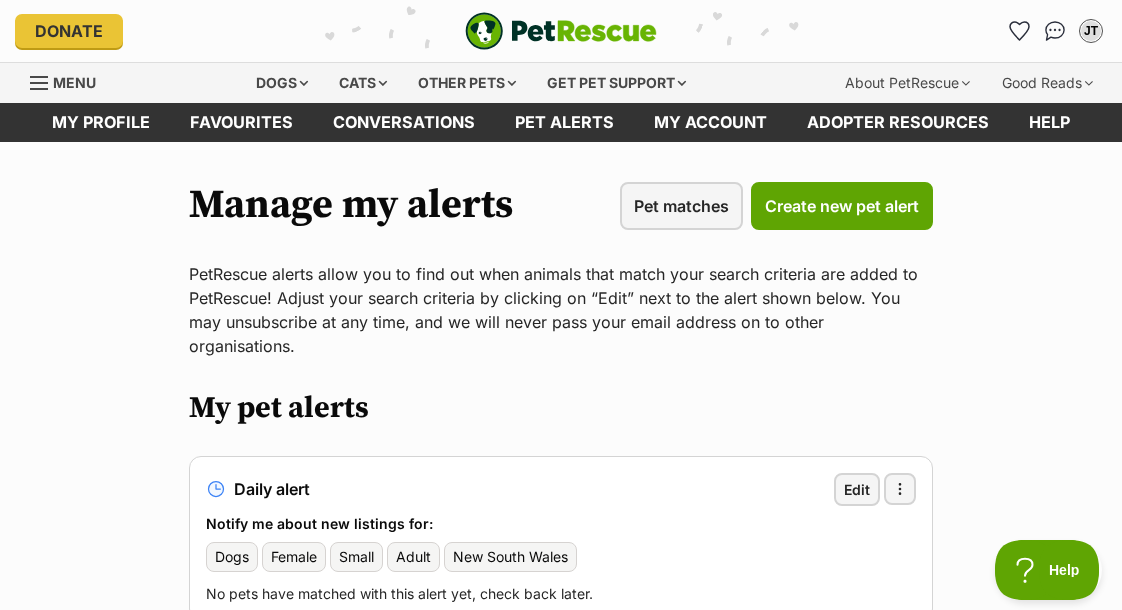 scroll, scrollTop: 0, scrollLeft: 0, axis: both 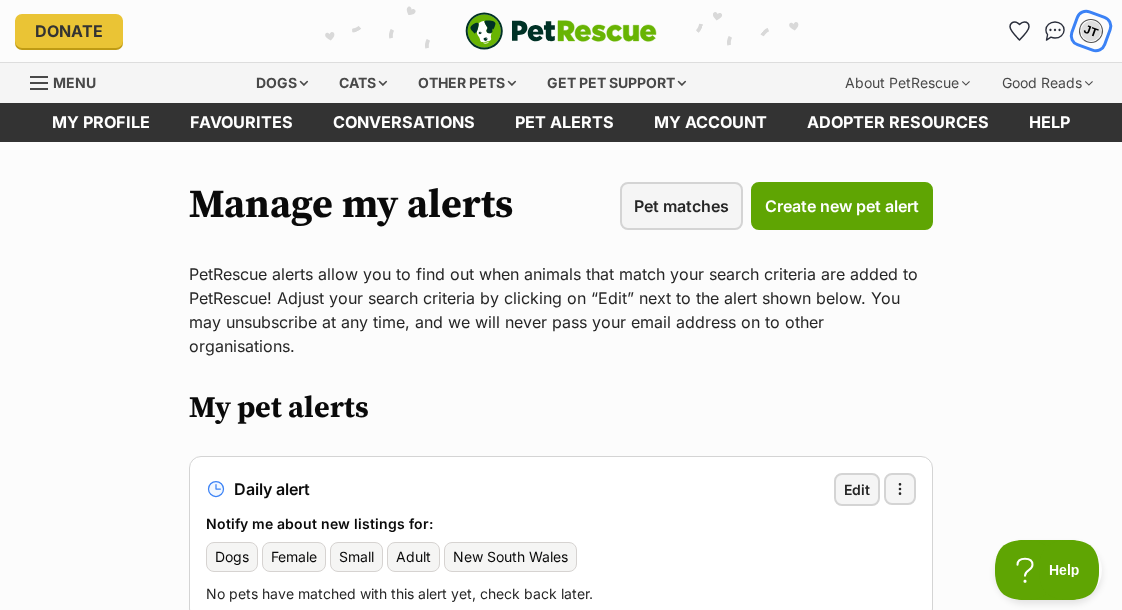 click on "JT" at bounding box center (1091, 31) 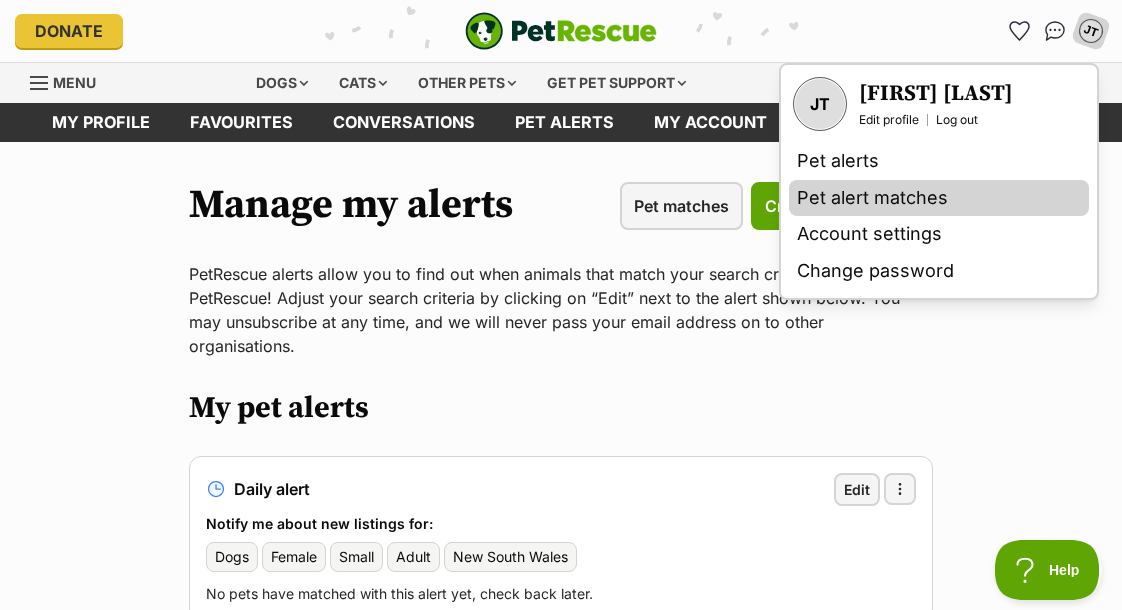 click on "Pet alert matches" at bounding box center (939, 198) 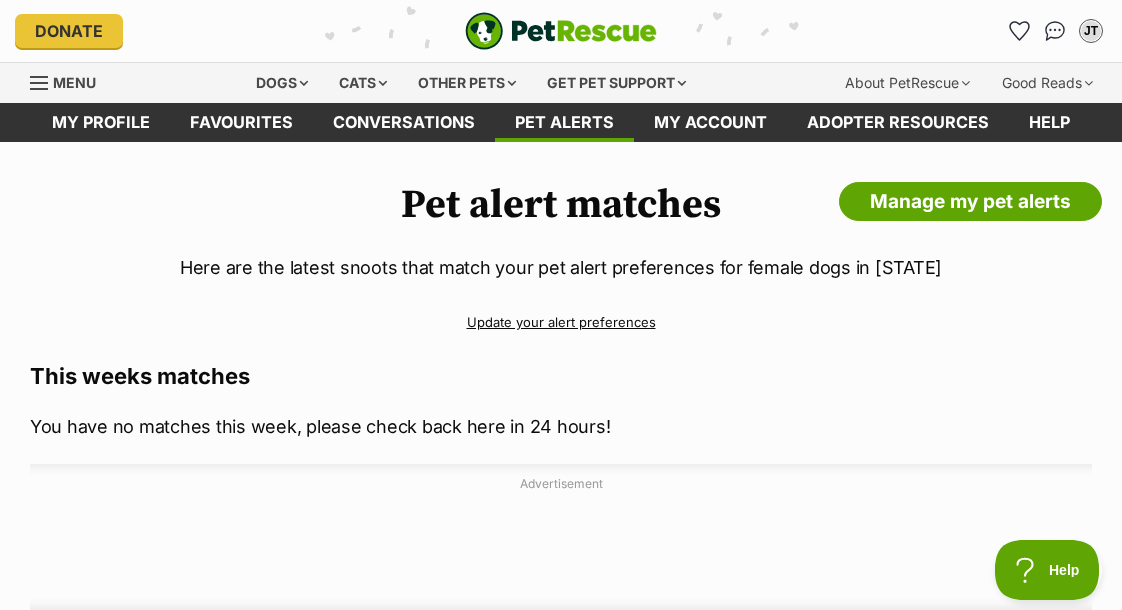 scroll, scrollTop: 0, scrollLeft: 0, axis: both 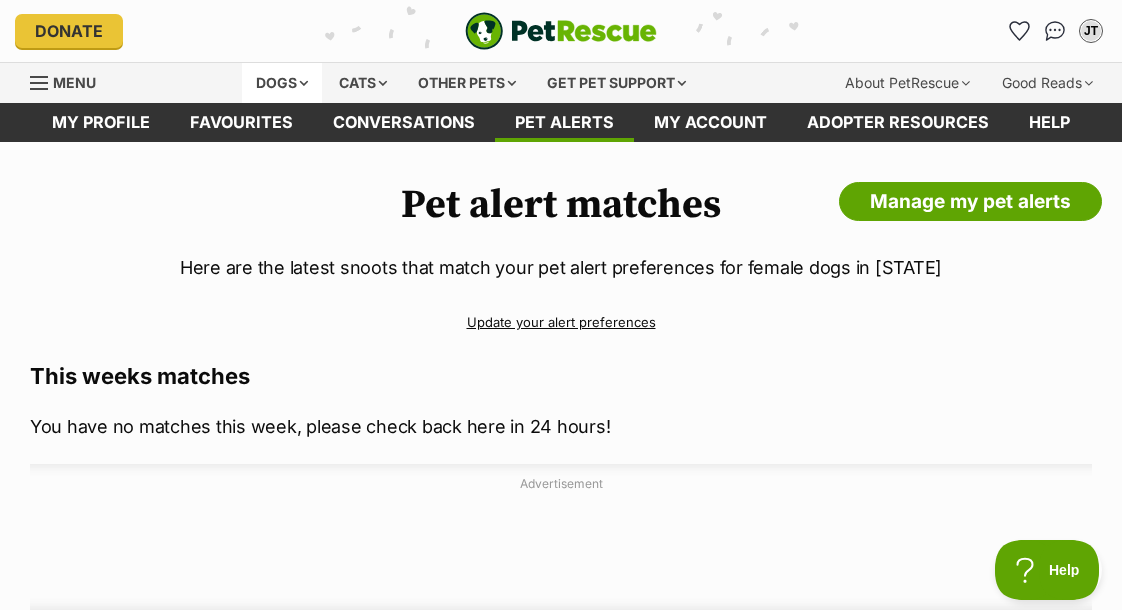 click on "Dogs" at bounding box center (282, 83) 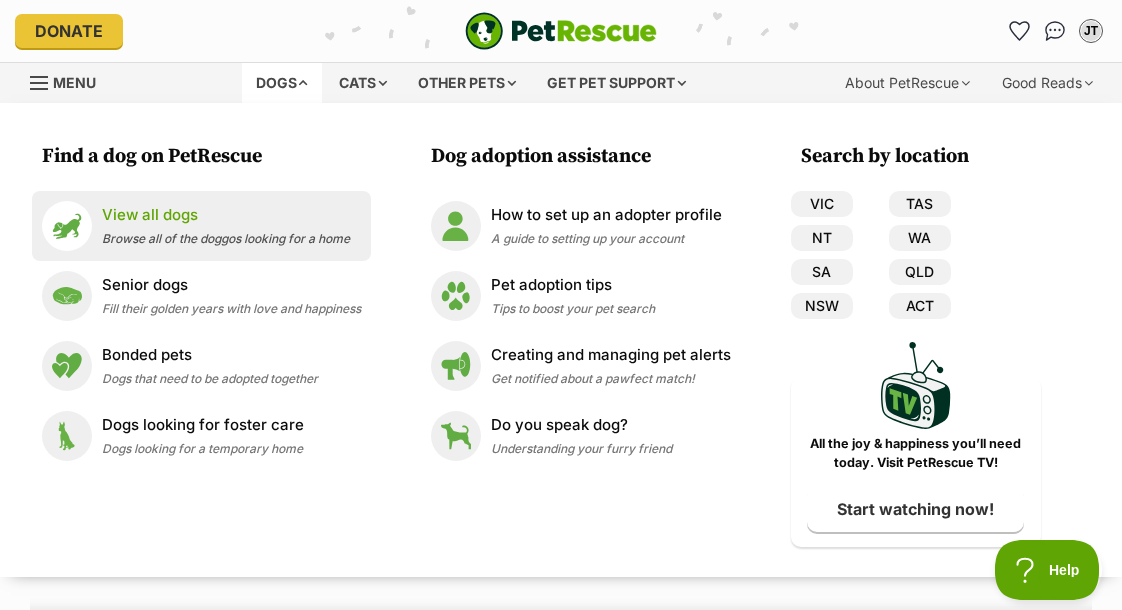 click on "View all dogs" at bounding box center [226, 215] 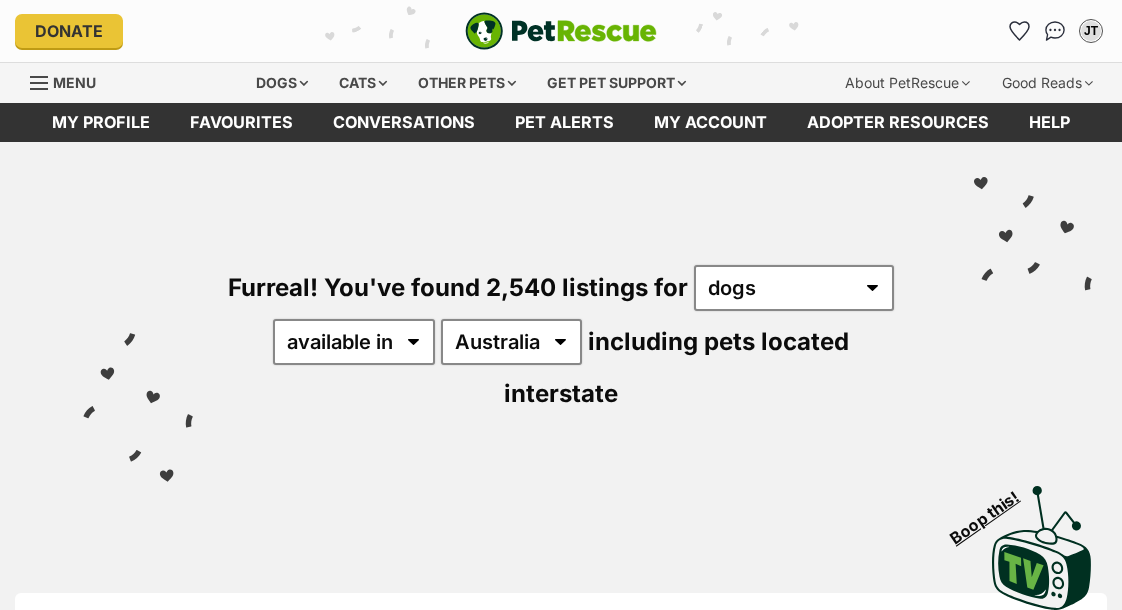 scroll, scrollTop: 0, scrollLeft: 0, axis: both 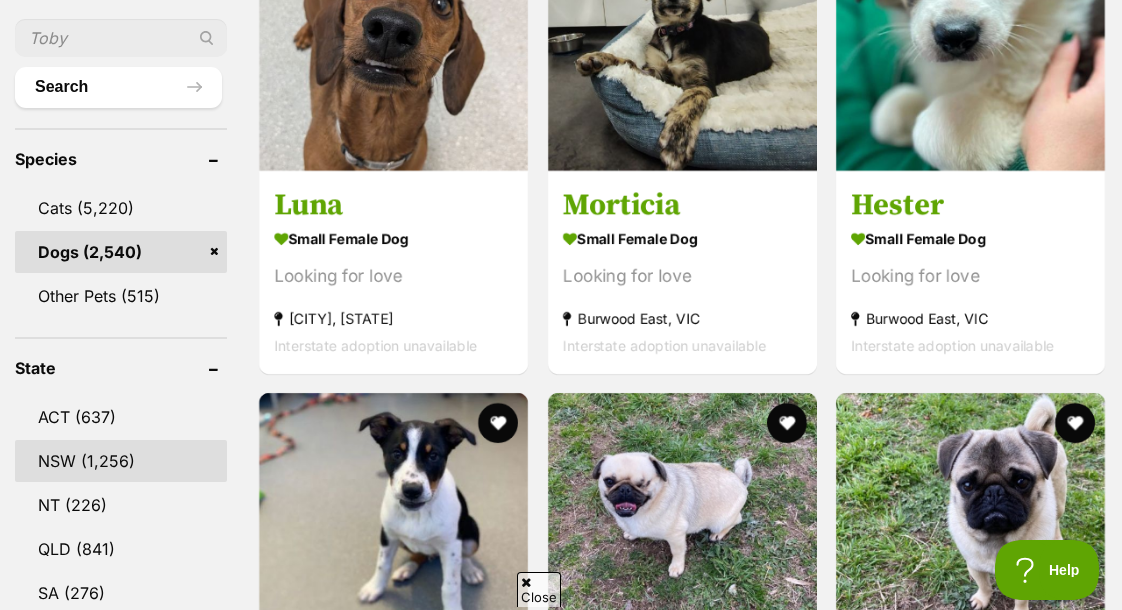 click on "NSW (1,256)" at bounding box center [121, 461] 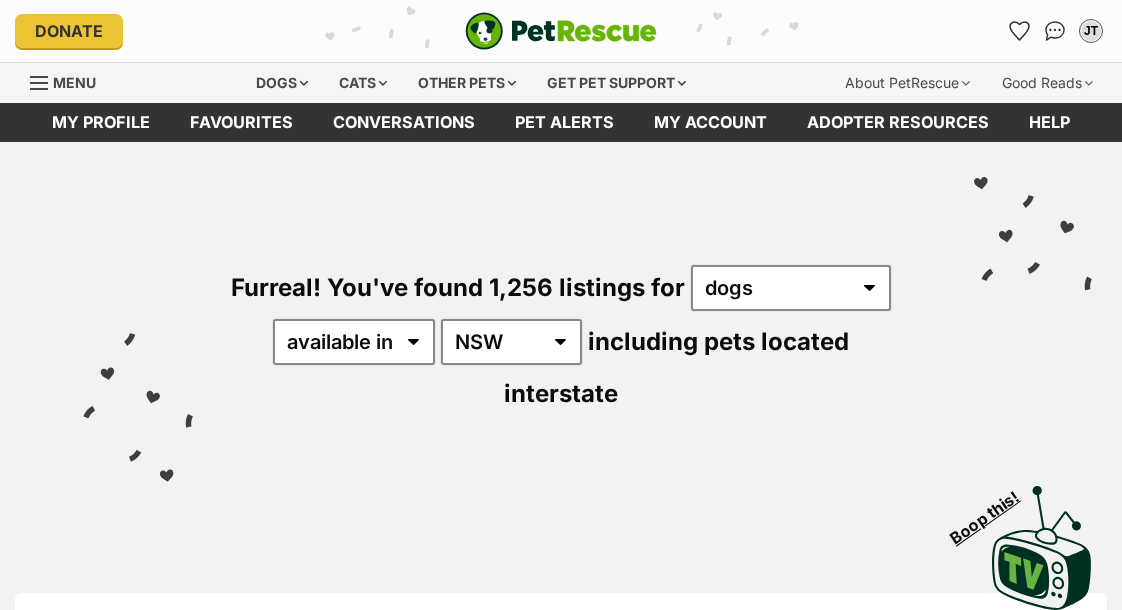 scroll, scrollTop: 0, scrollLeft: 0, axis: both 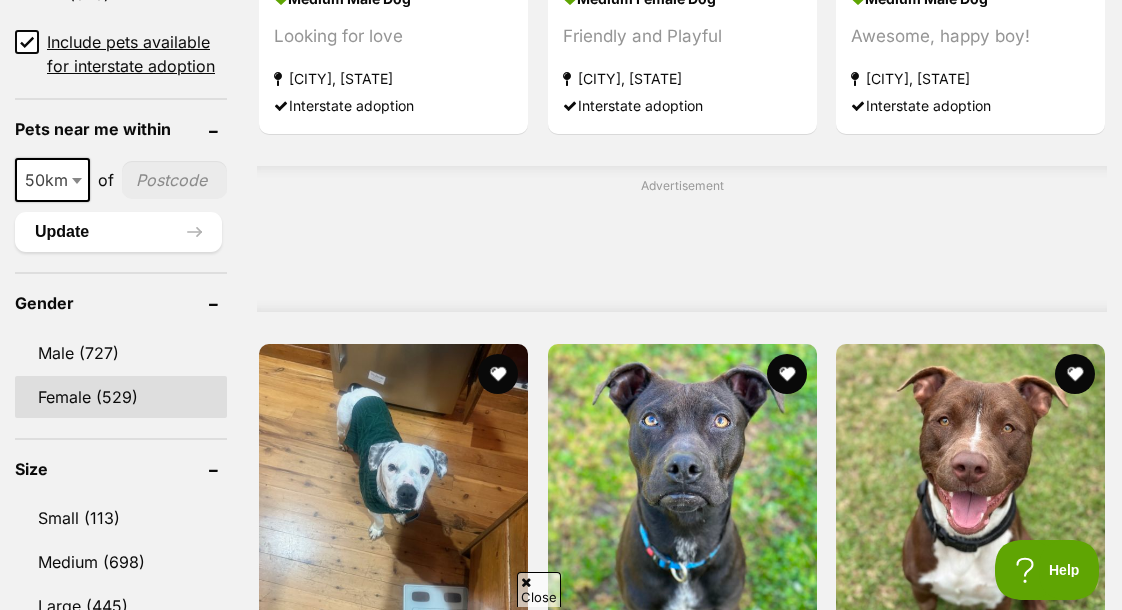 click on "Female (529)" at bounding box center [121, 397] 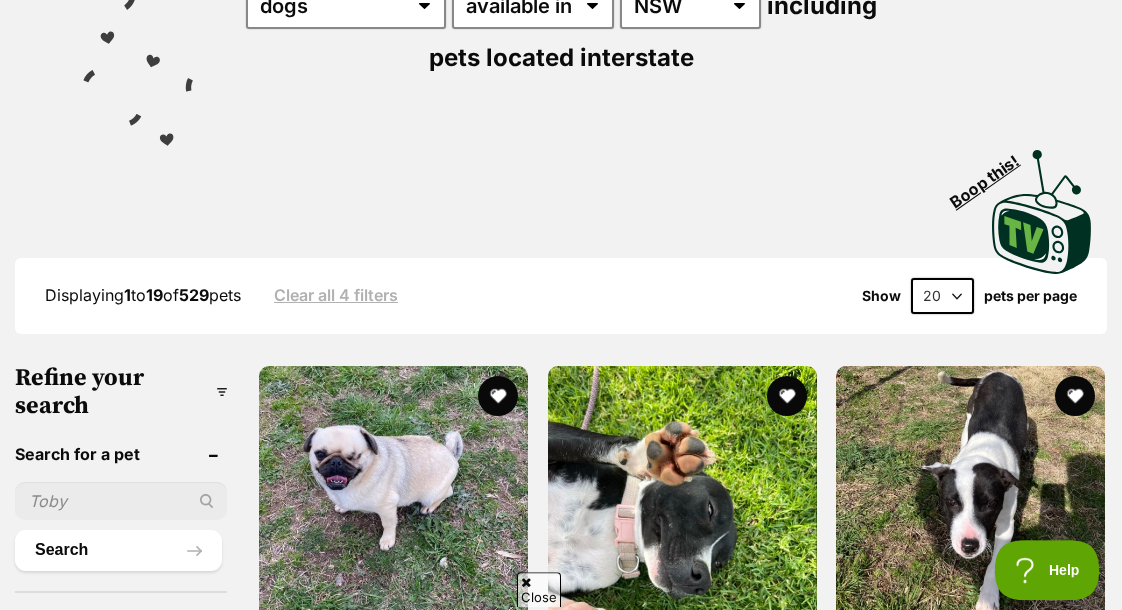 scroll, scrollTop: 0, scrollLeft: 0, axis: both 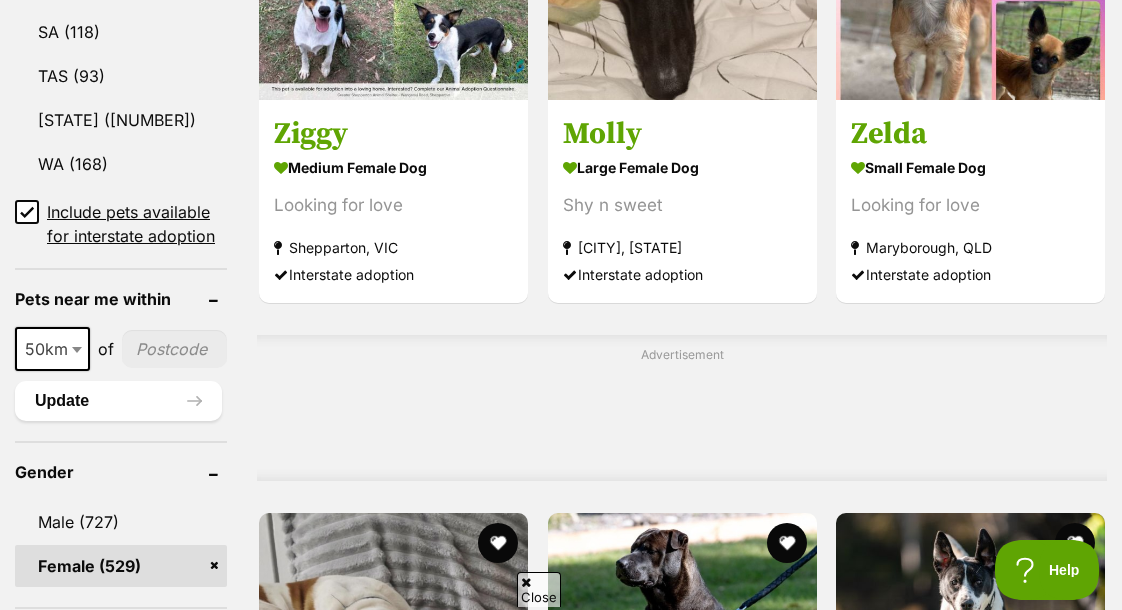 click at bounding box center (174, 349) 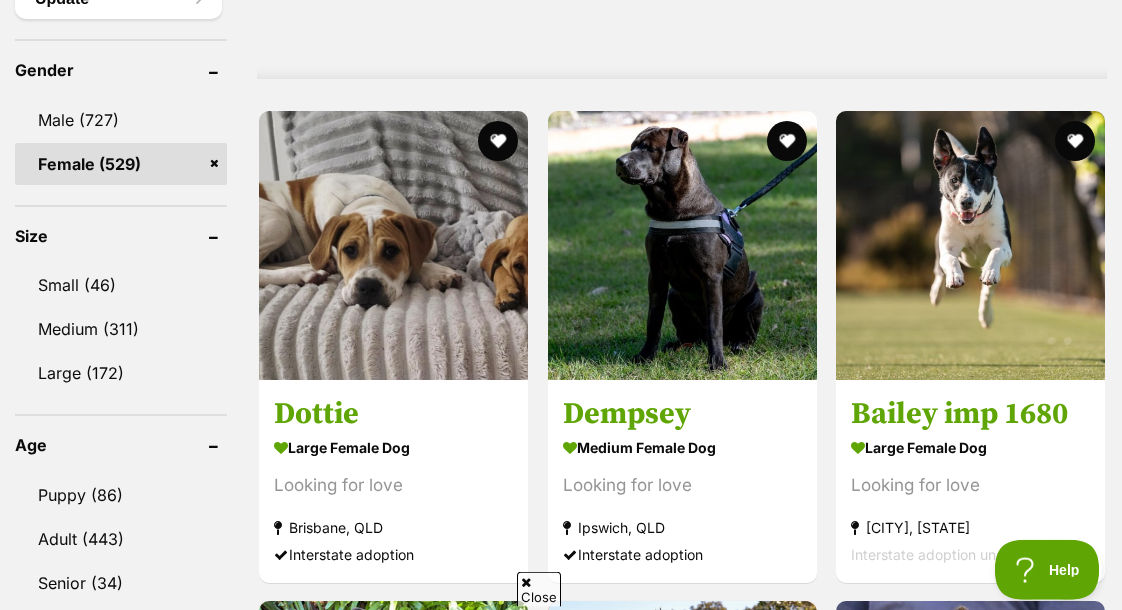 scroll, scrollTop: 1768, scrollLeft: 0, axis: vertical 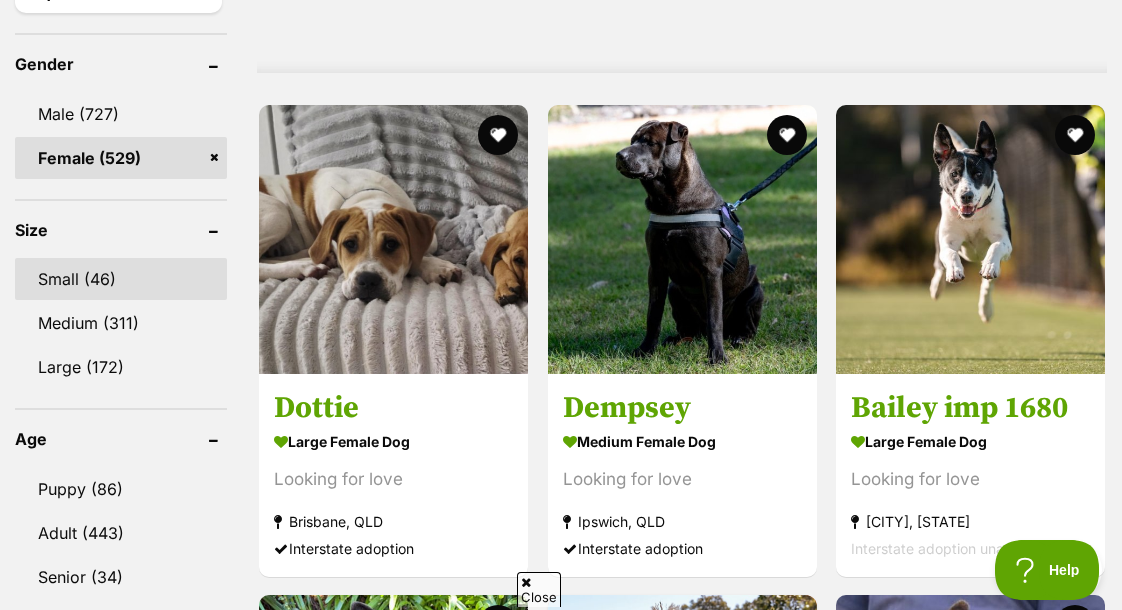 type on "2284" 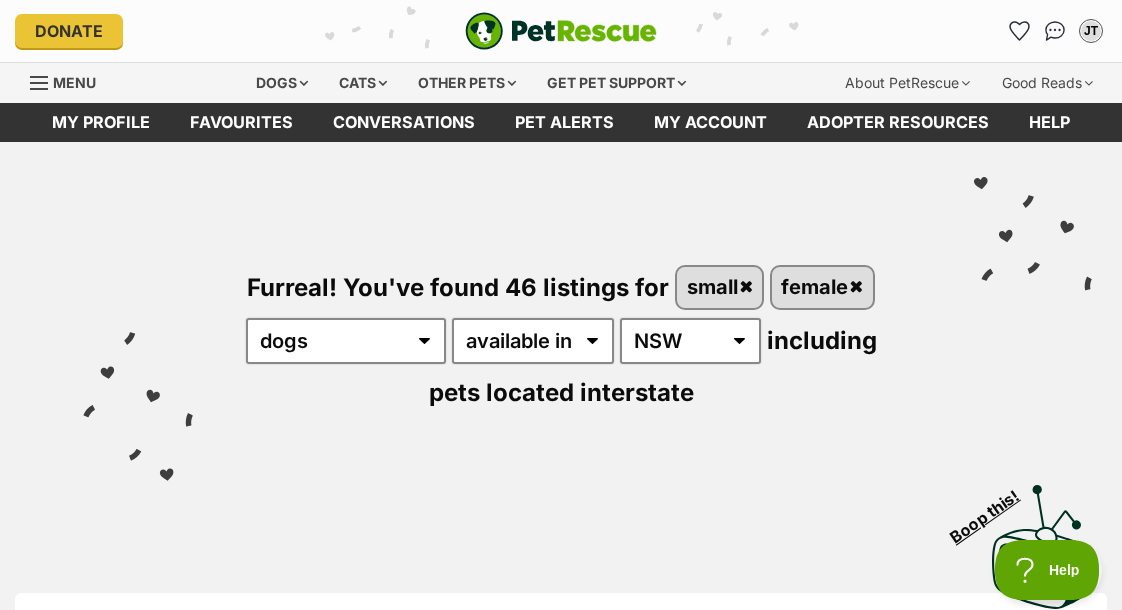 scroll, scrollTop: 0, scrollLeft: 0, axis: both 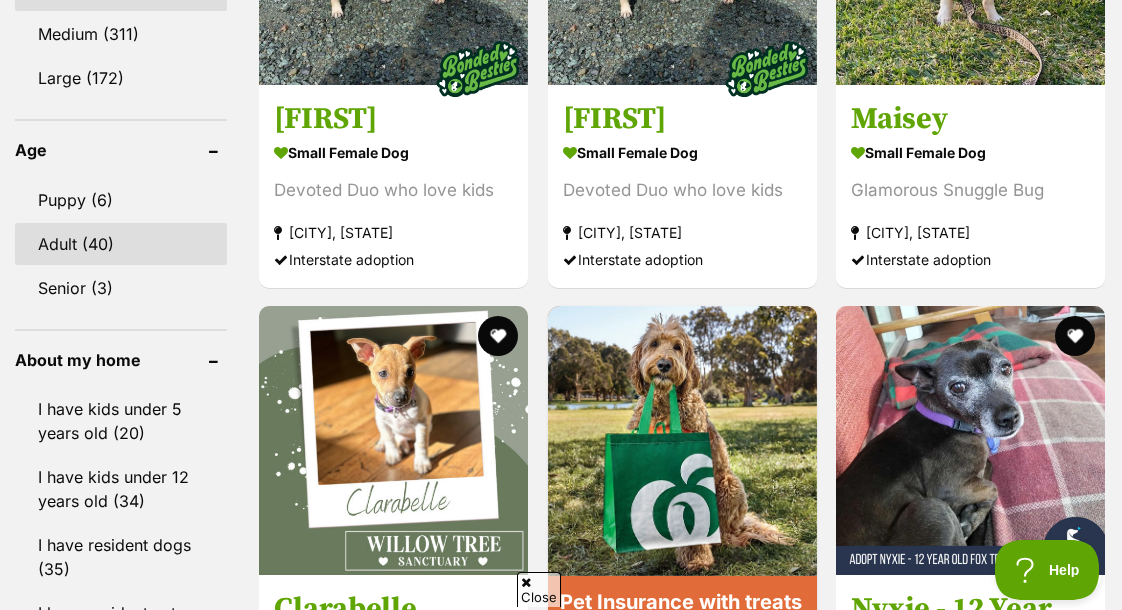 click on "Adult (40)" at bounding box center (121, 244) 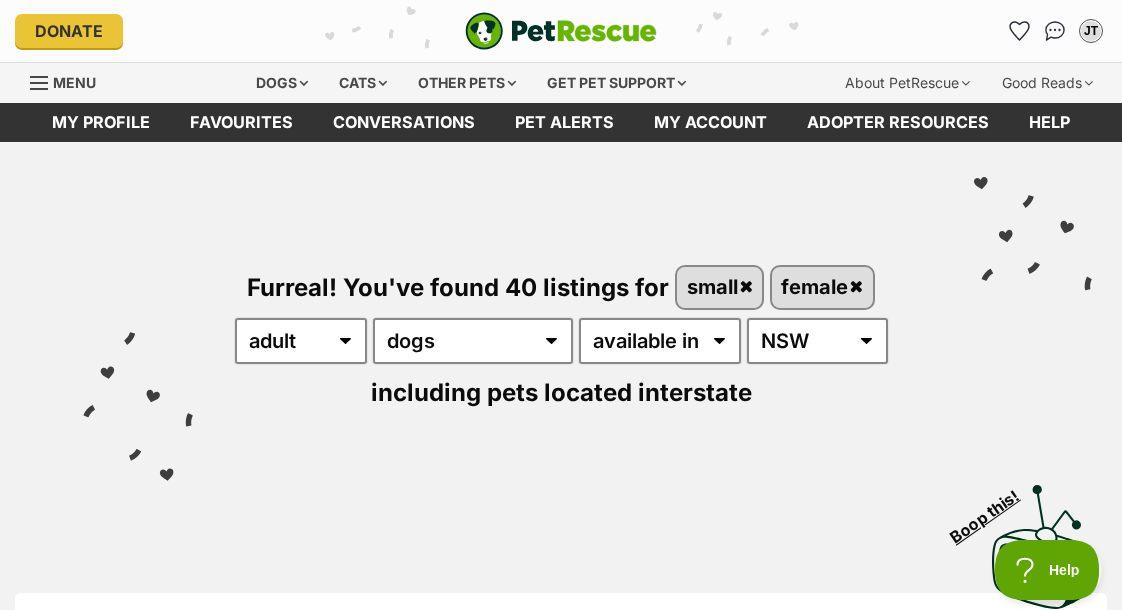 scroll, scrollTop: 0, scrollLeft: 0, axis: both 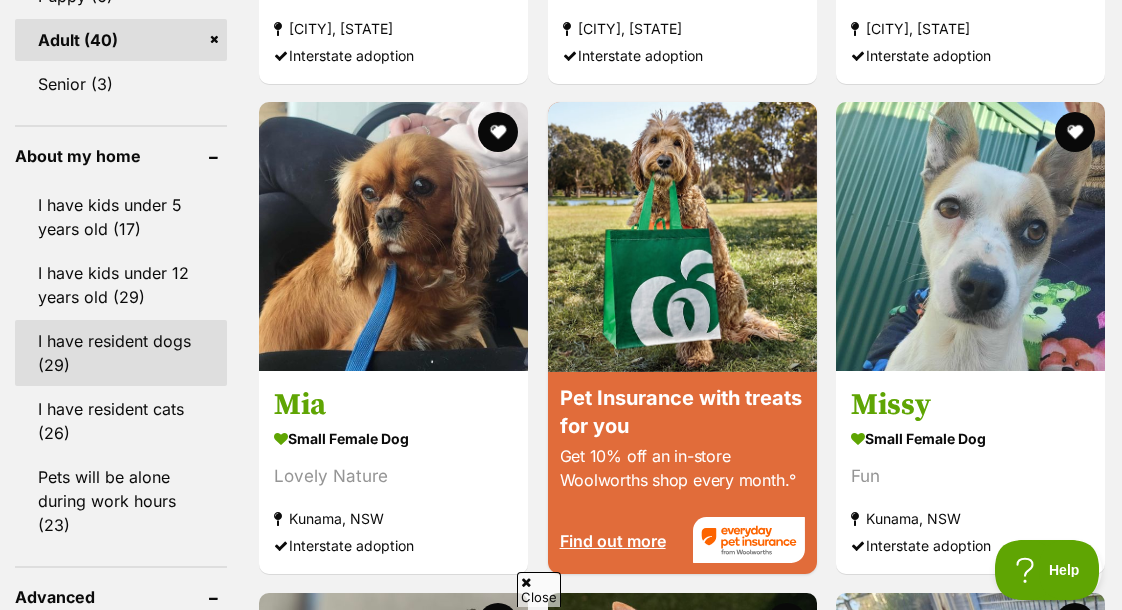 click on "I have resident dogs (29)" at bounding box center [121, 353] 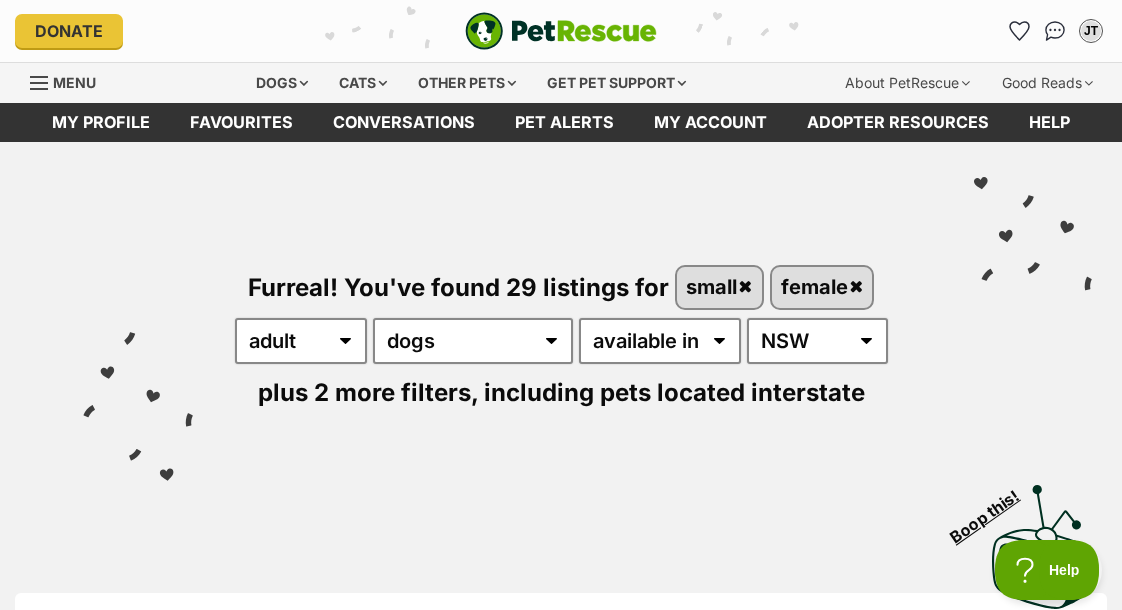 scroll, scrollTop: 0, scrollLeft: 0, axis: both 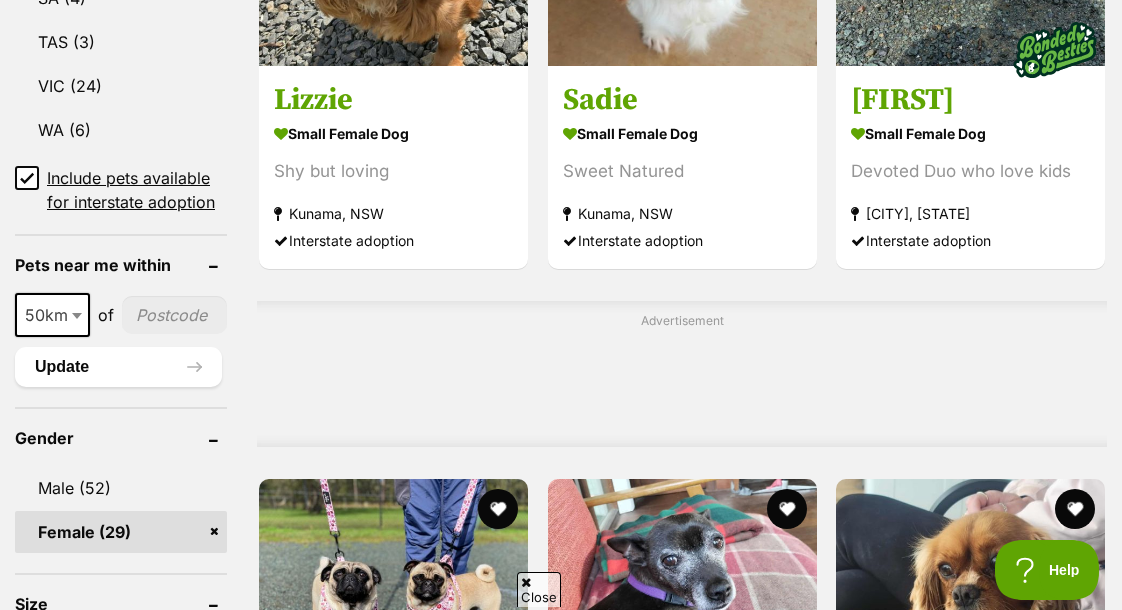click at bounding box center [174, 315] 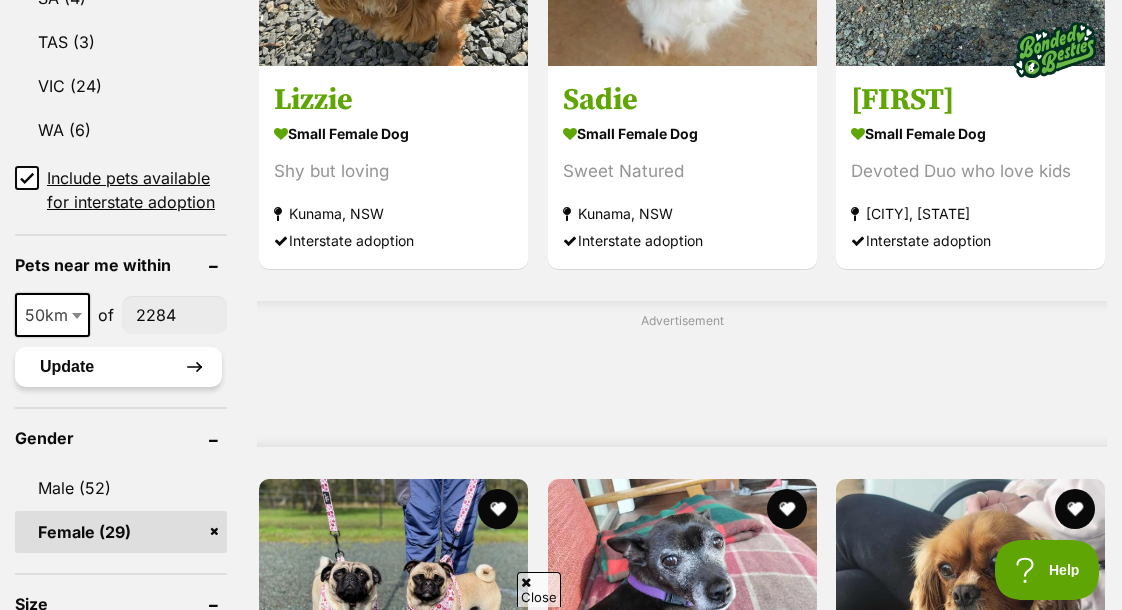 type on "2284" 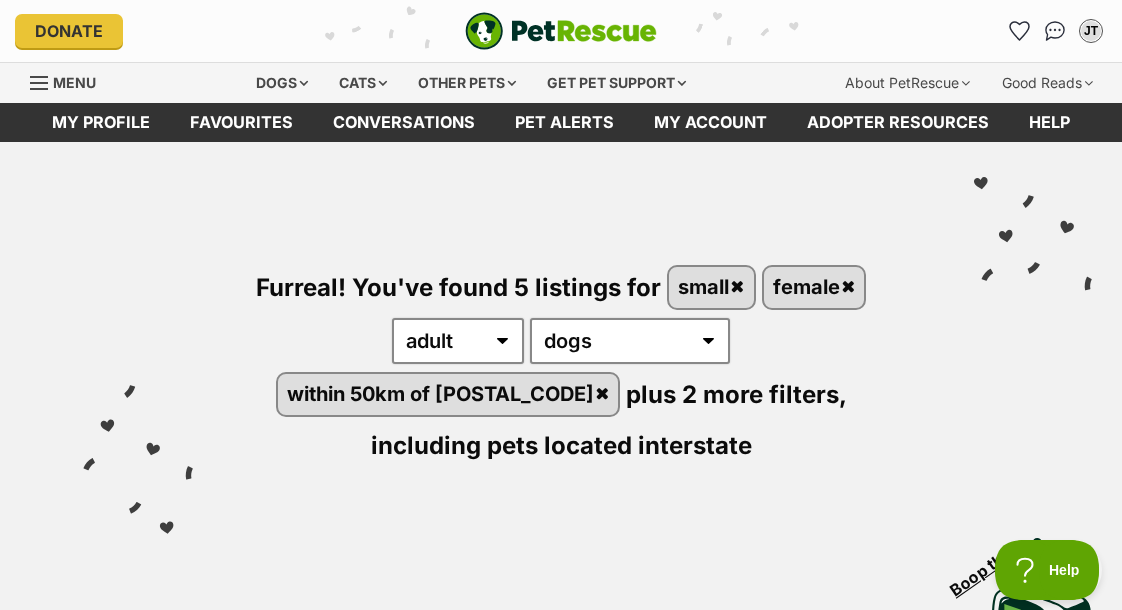 scroll, scrollTop: 0, scrollLeft: 0, axis: both 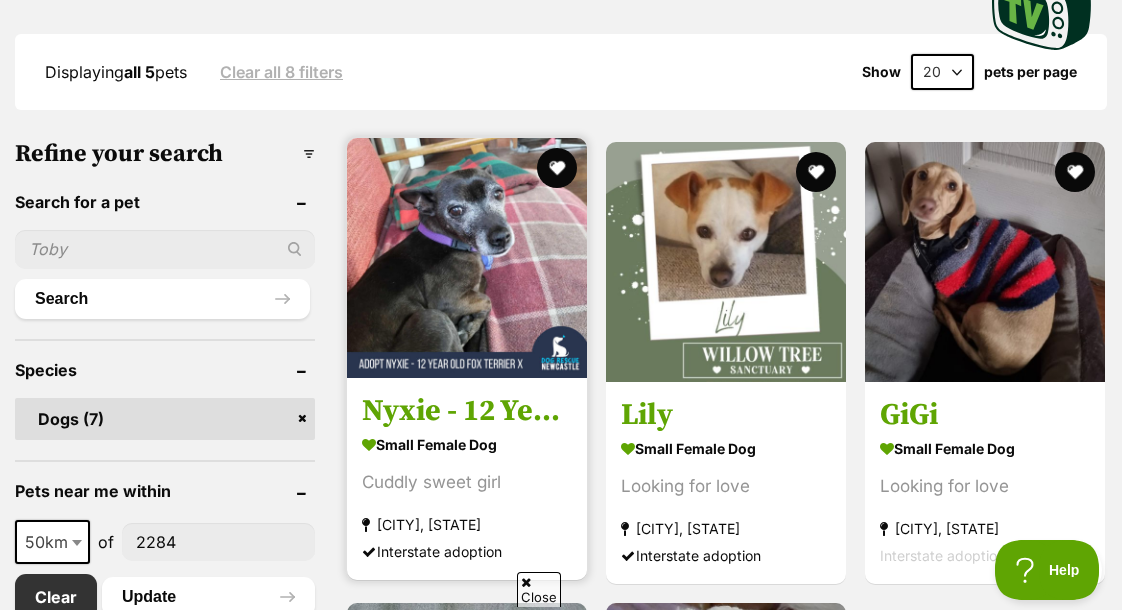 click at bounding box center (467, 258) 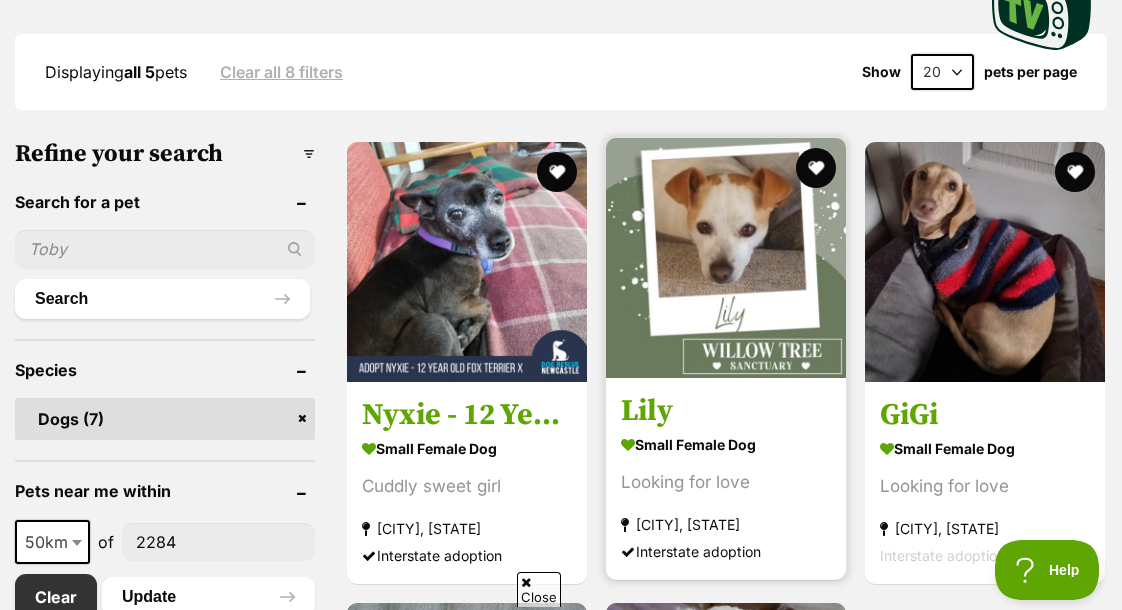 click at bounding box center [726, 258] 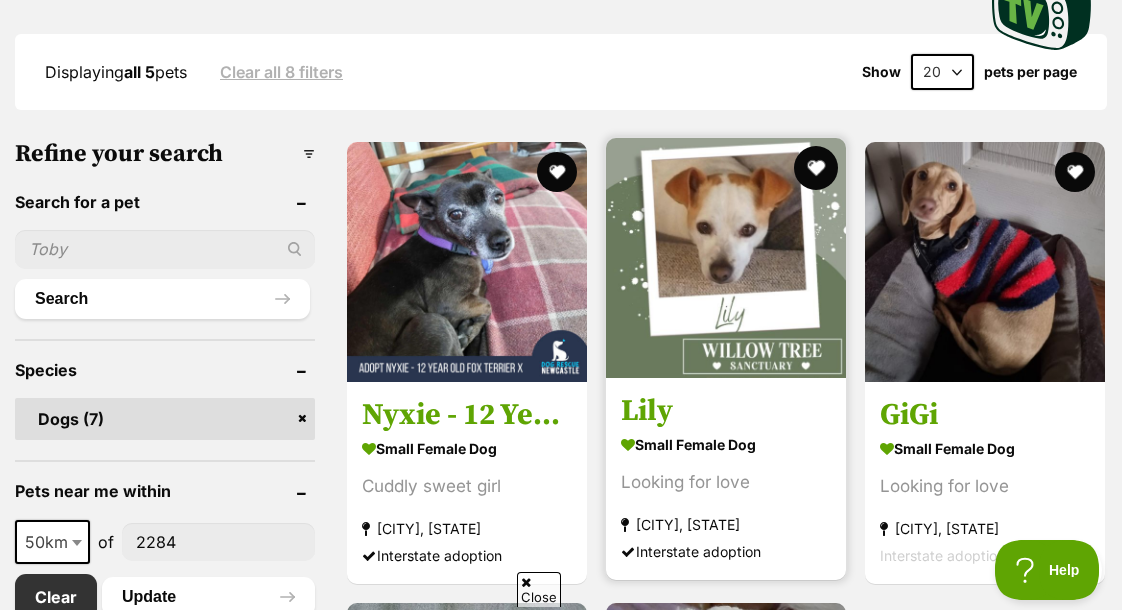 click at bounding box center (816, 168) 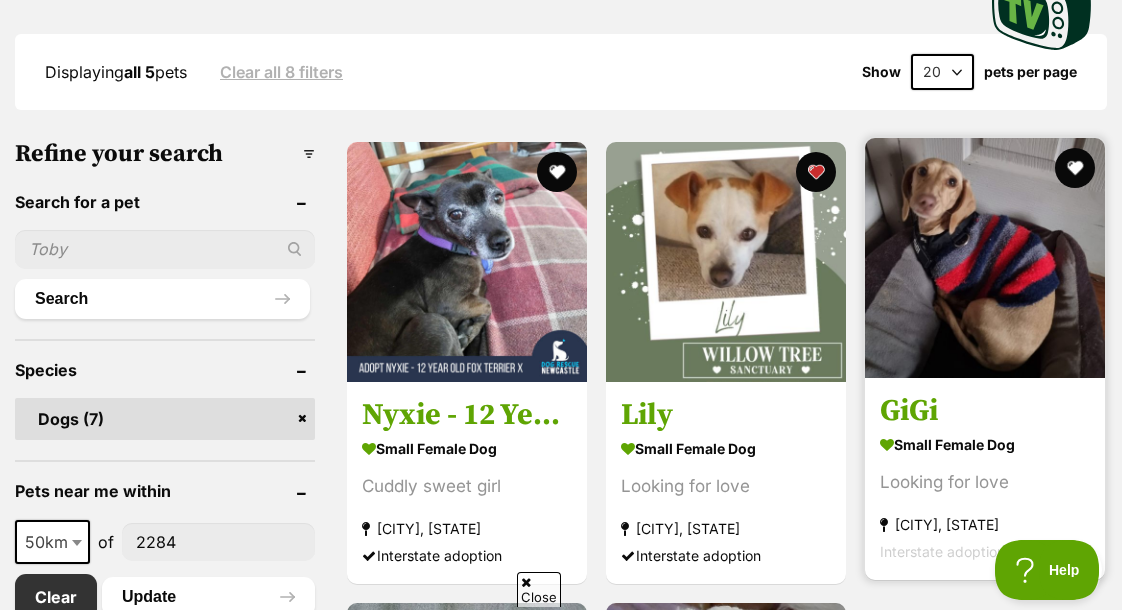 click on "GiGi
small female Dog
Looking for love
Gorokan, NSW
Interstate adoption unavailable" at bounding box center (985, 478) 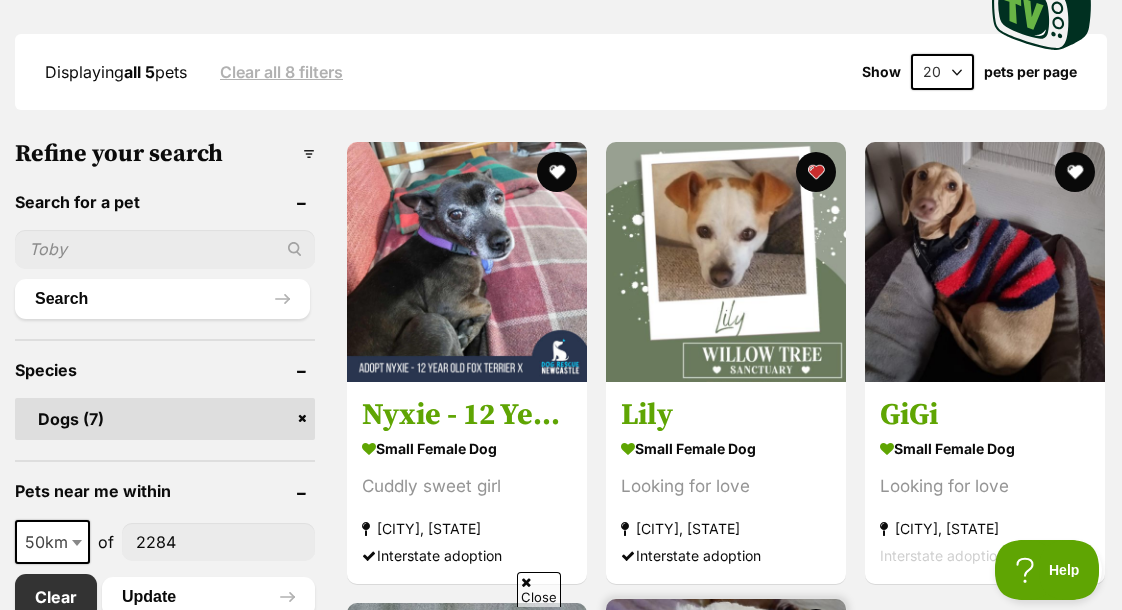 click on "[CITY], [STATE]" at bounding box center [726, 986] 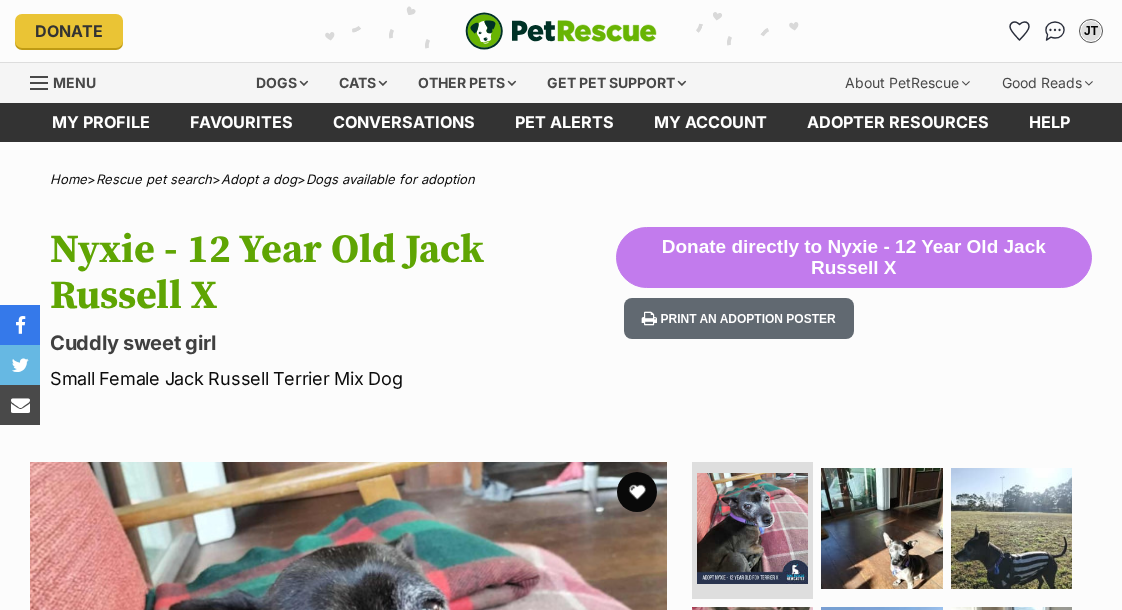 scroll, scrollTop: 0, scrollLeft: 0, axis: both 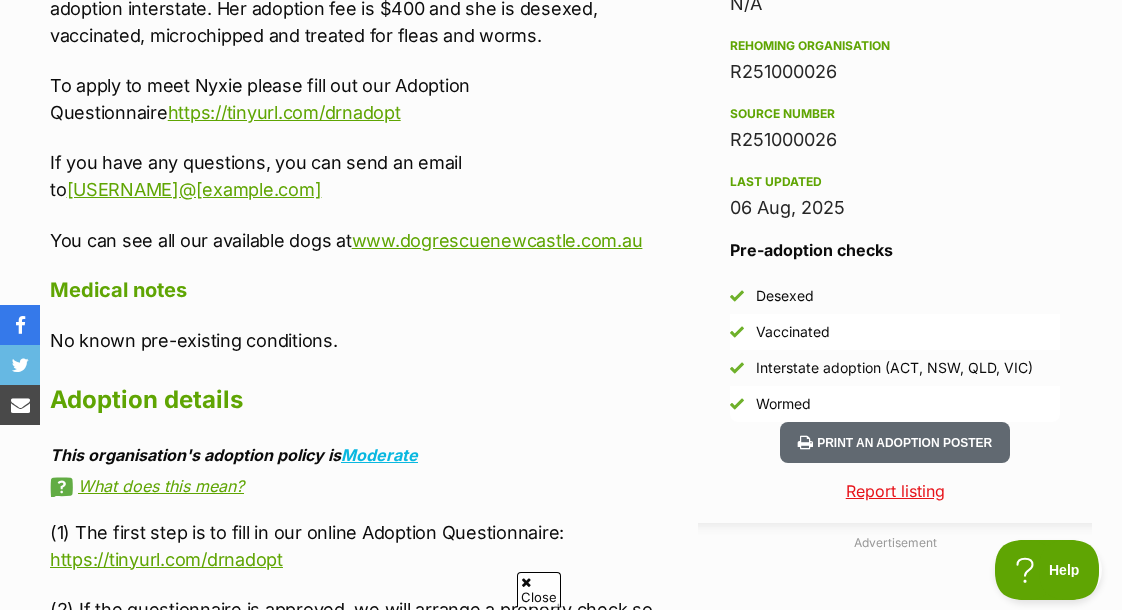 drag, startPoint x: 1120, startPoint y: 604, endPoint x: 1119, endPoint y: 42, distance: 562.0009 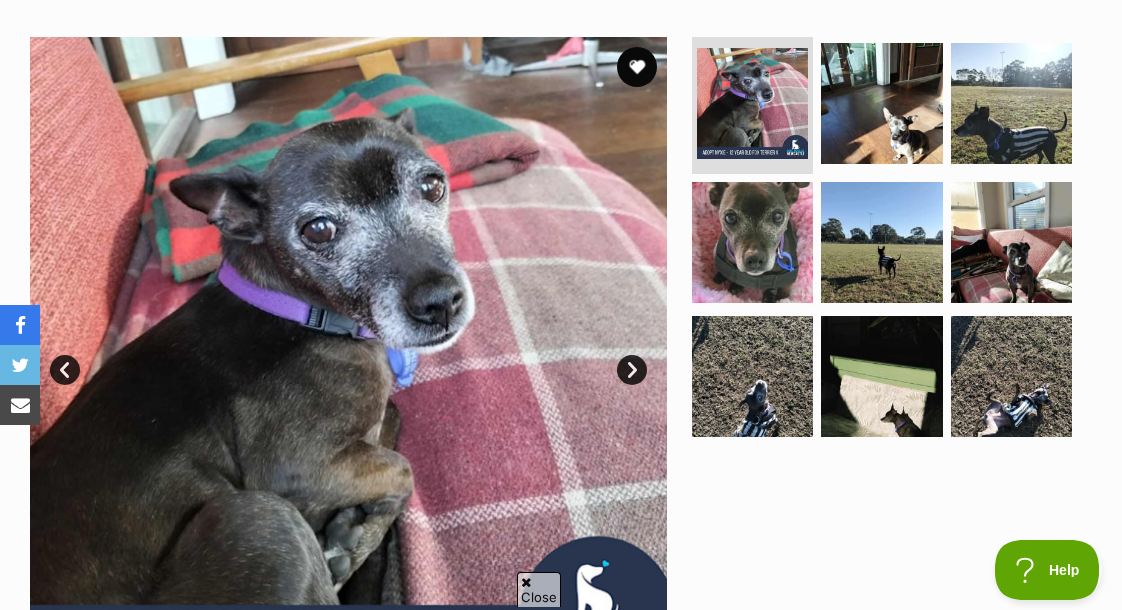 scroll, scrollTop: 374, scrollLeft: 0, axis: vertical 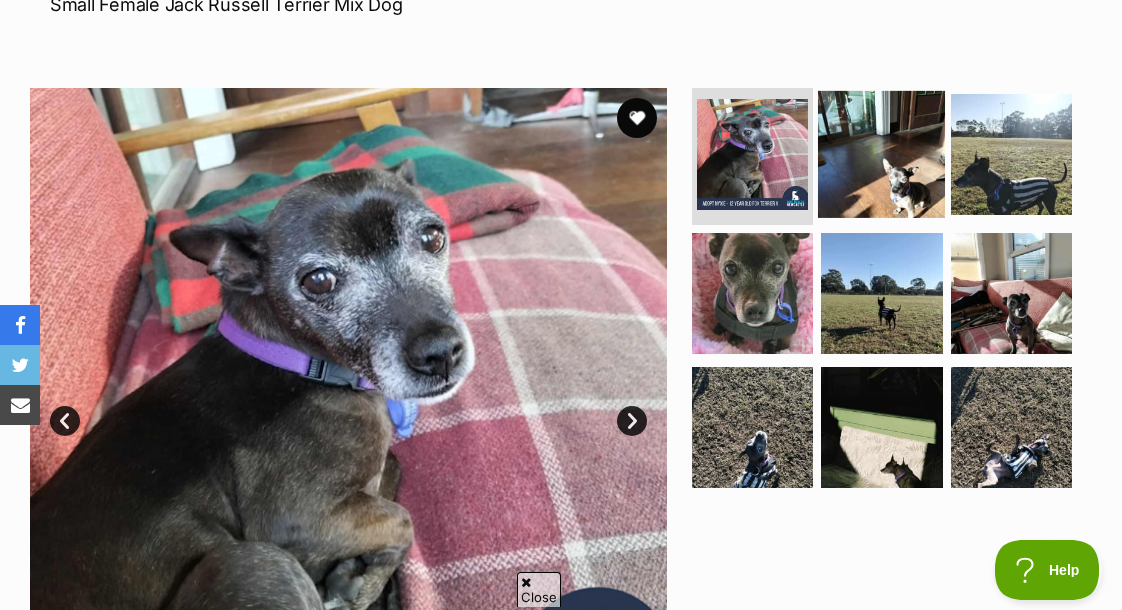click at bounding box center [881, 153] 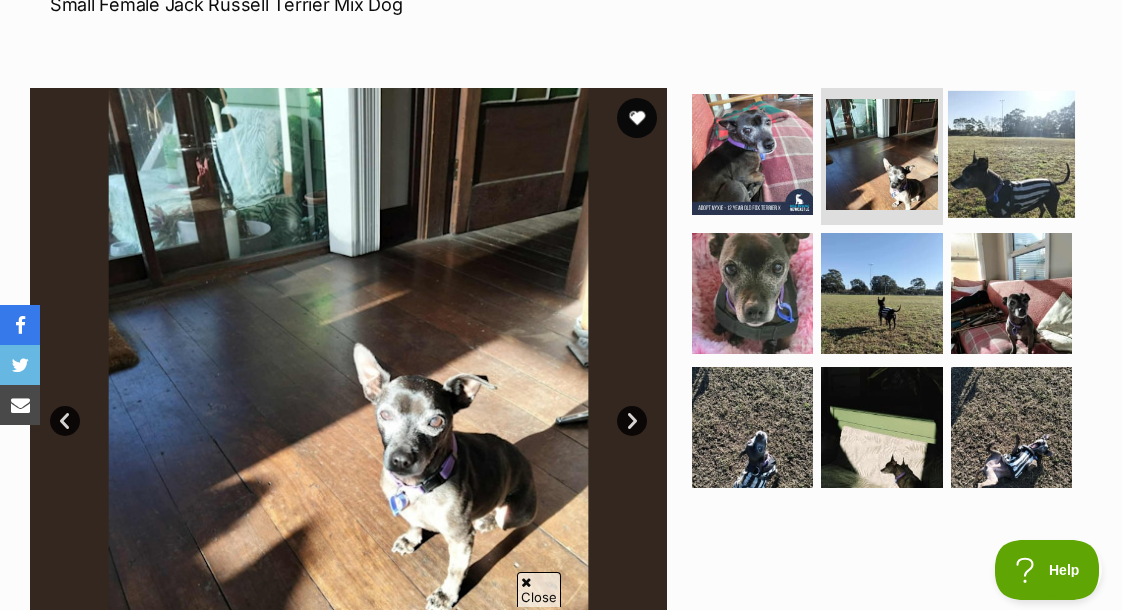 click at bounding box center (1011, 153) 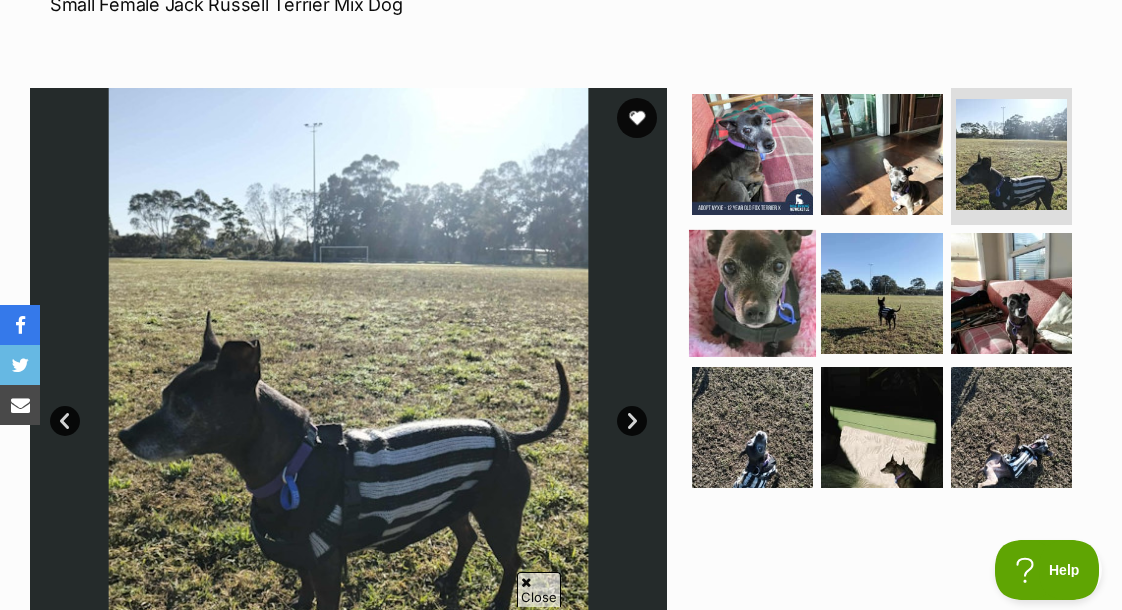 click at bounding box center (752, 293) 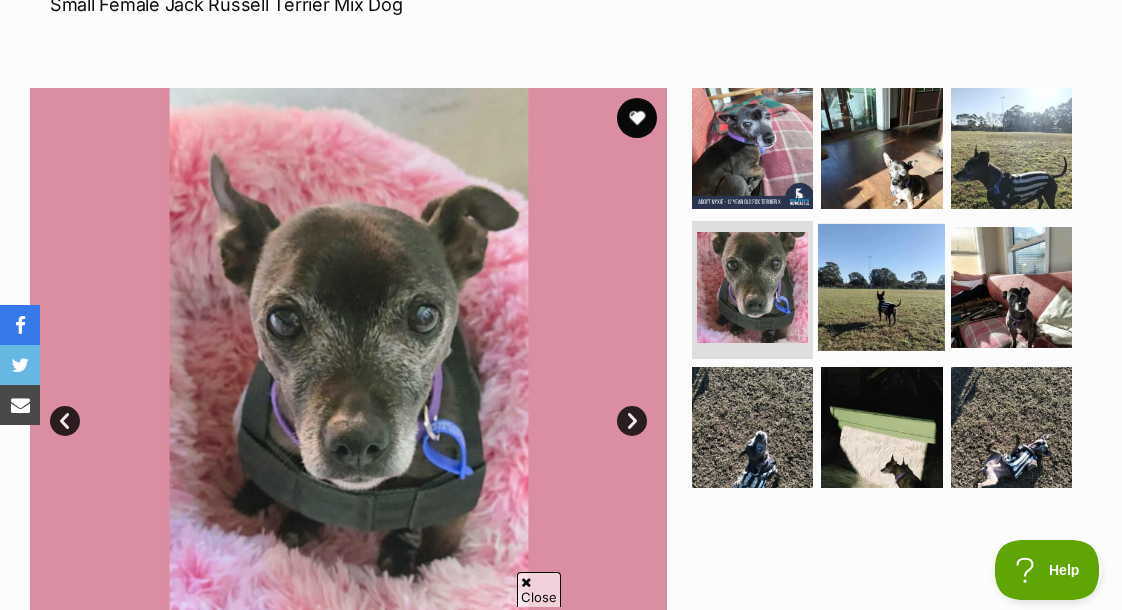 click at bounding box center (881, 287) 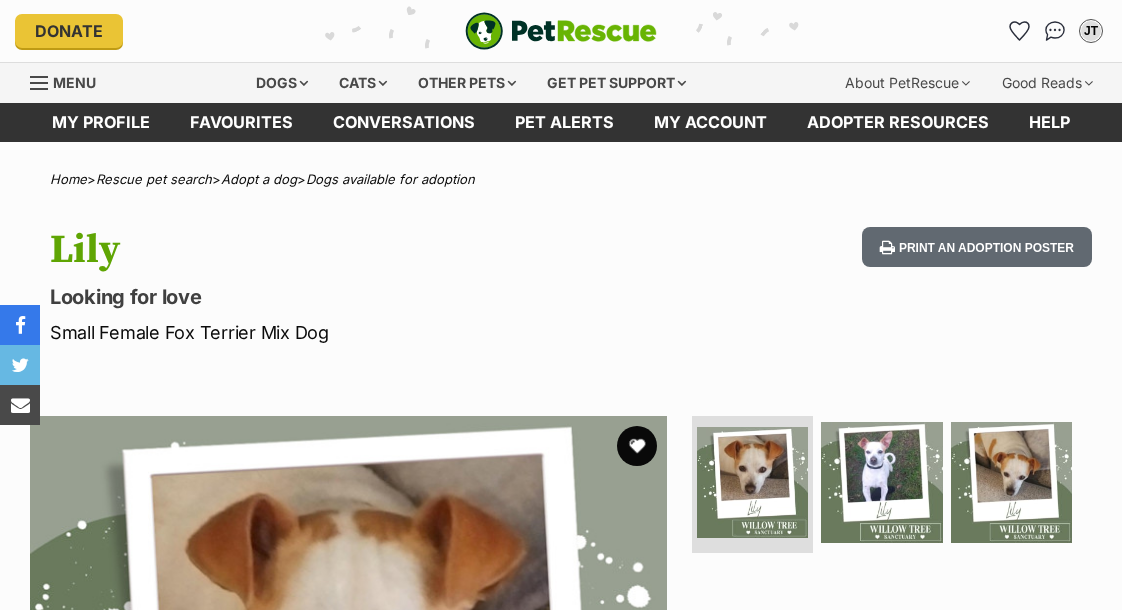 scroll, scrollTop: 0, scrollLeft: 0, axis: both 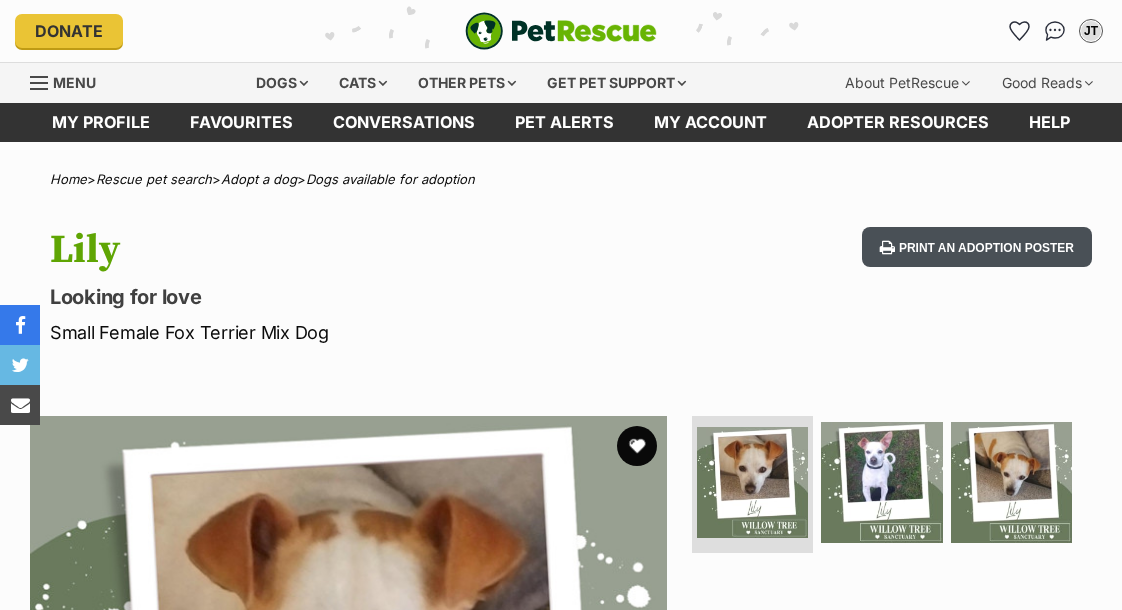 click on "Print an adoption poster" at bounding box center [977, 247] 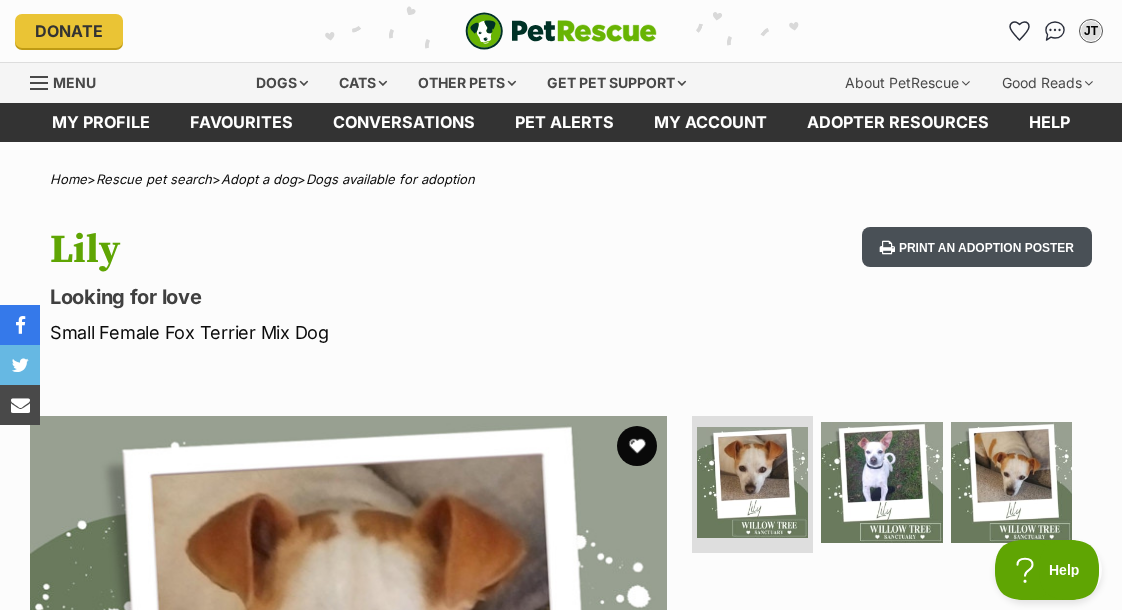 scroll, scrollTop: 0, scrollLeft: 0, axis: both 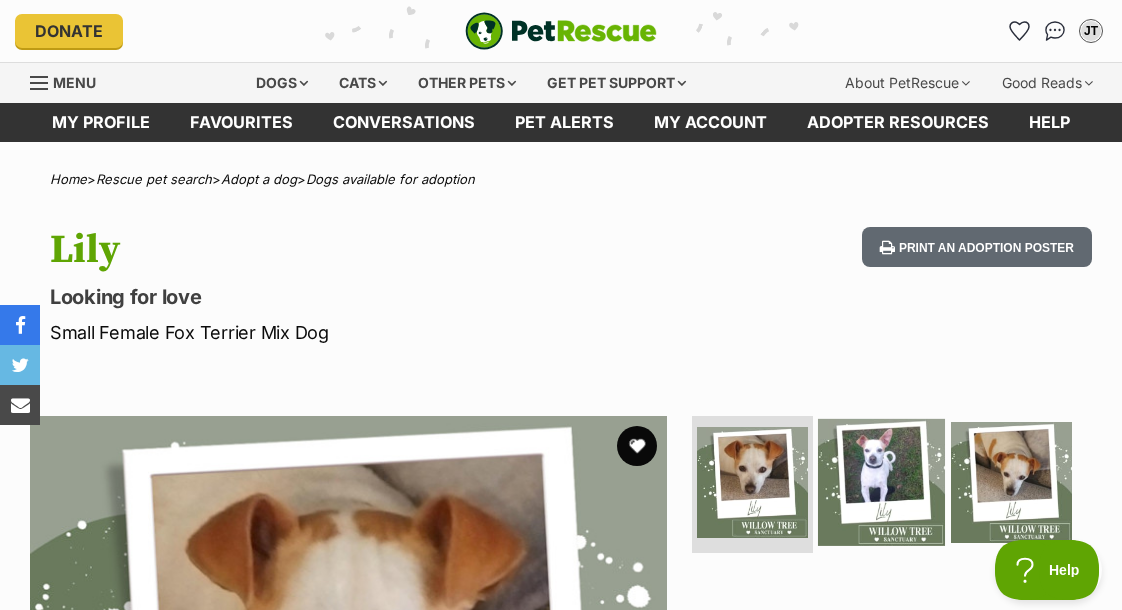 click at bounding box center (881, 481) 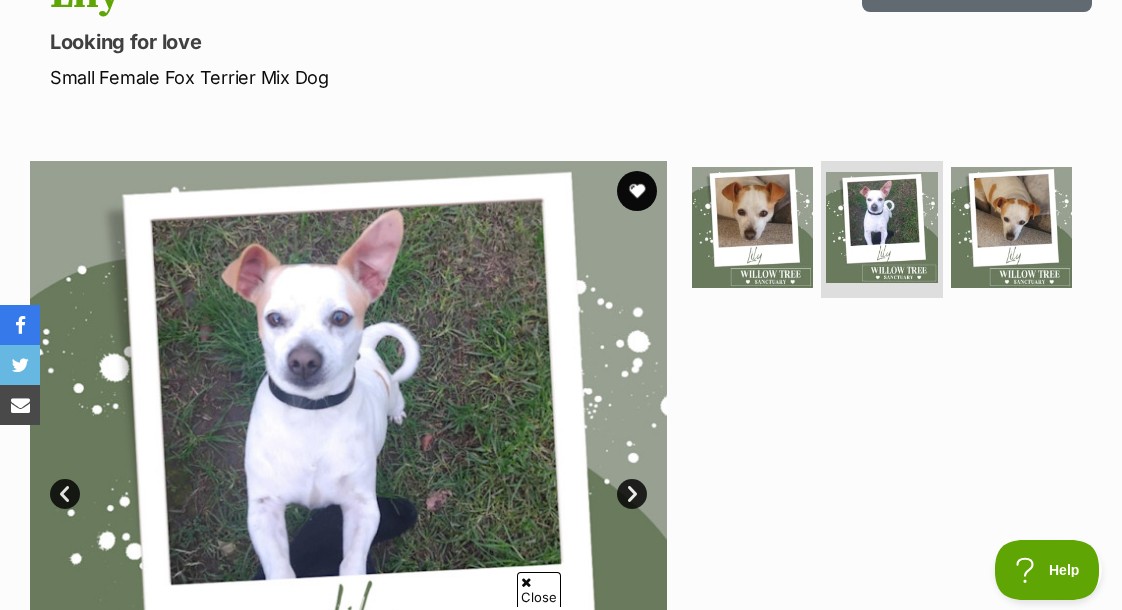 scroll, scrollTop: 306, scrollLeft: 0, axis: vertical 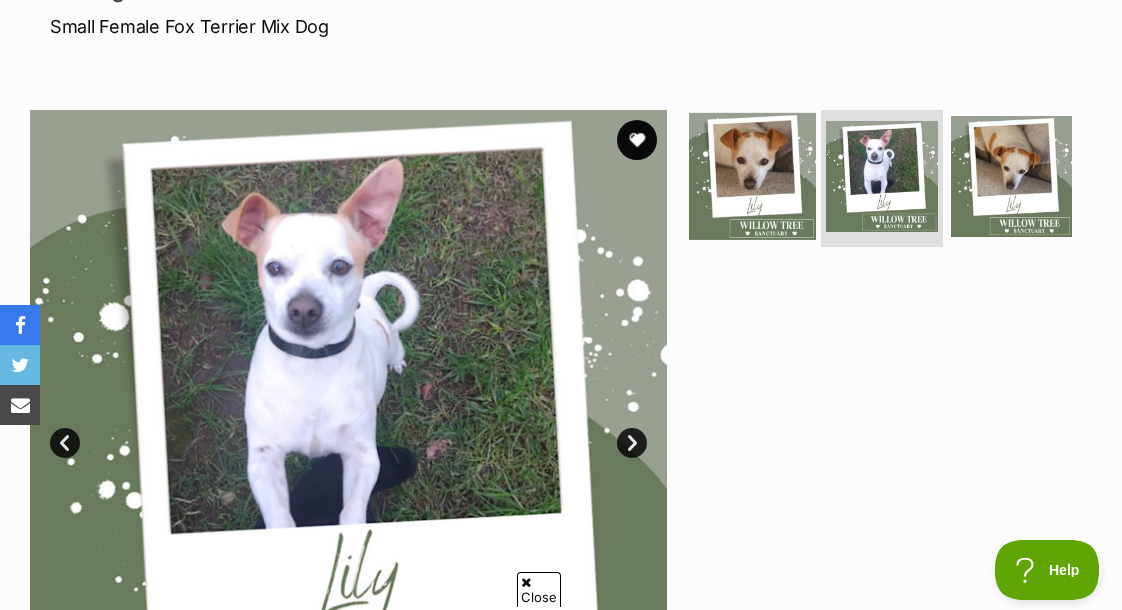 click at bounding box center [752, 175] 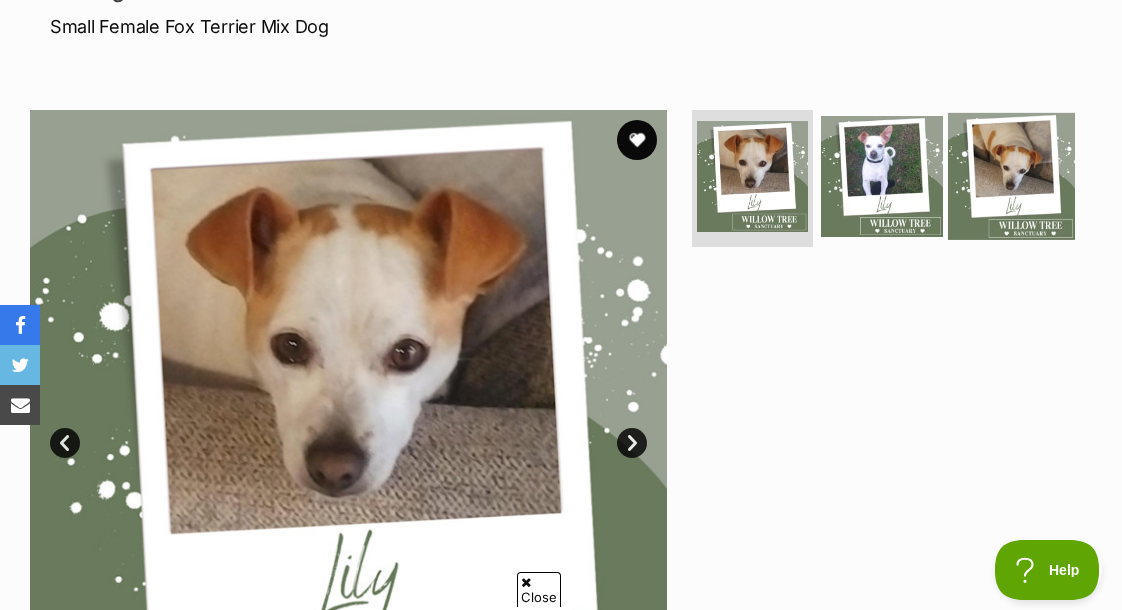 click at bounding box center [1011, 175] 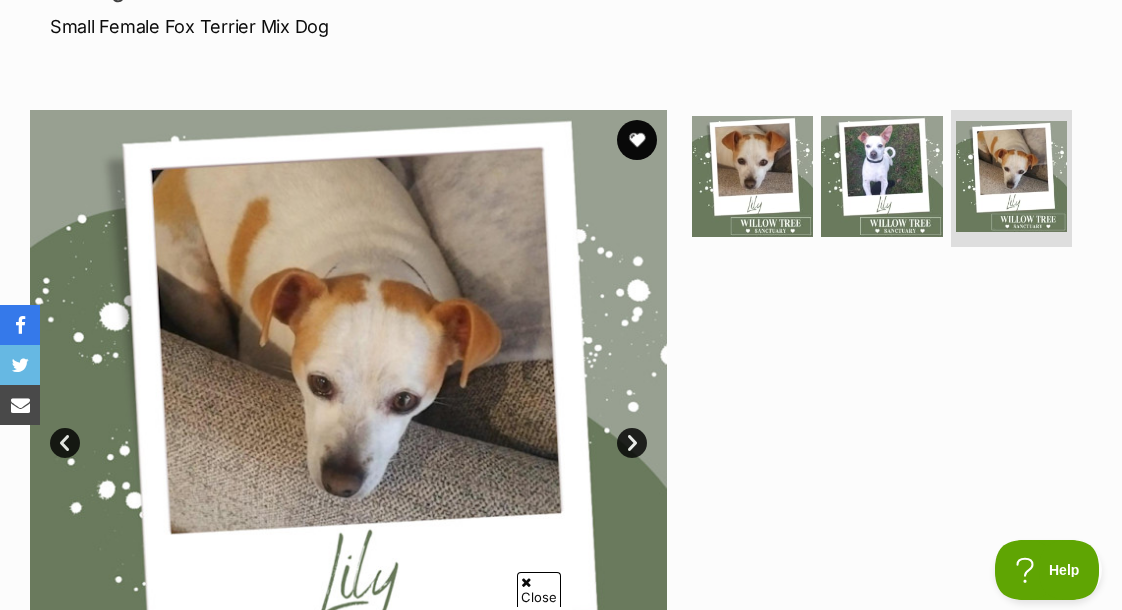 click on "Next" at bounding box center [632, 443] 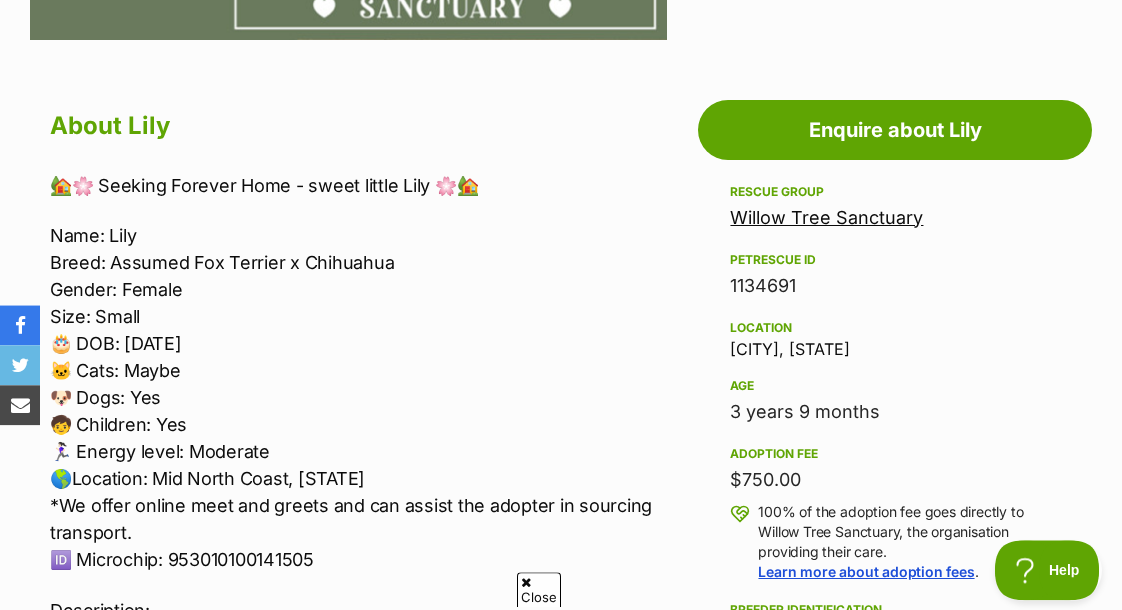 scroll, scrollTop: 1020, scrollLeft: 0, axis: vertical 